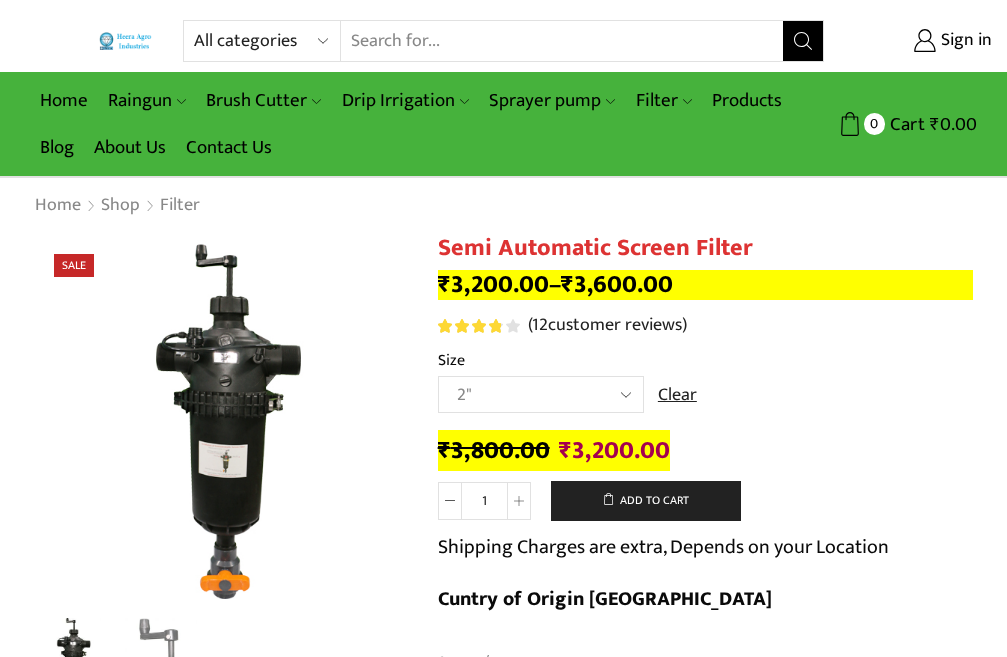scroll, scrollTop: 0, scrollLeft: 0, axis: both 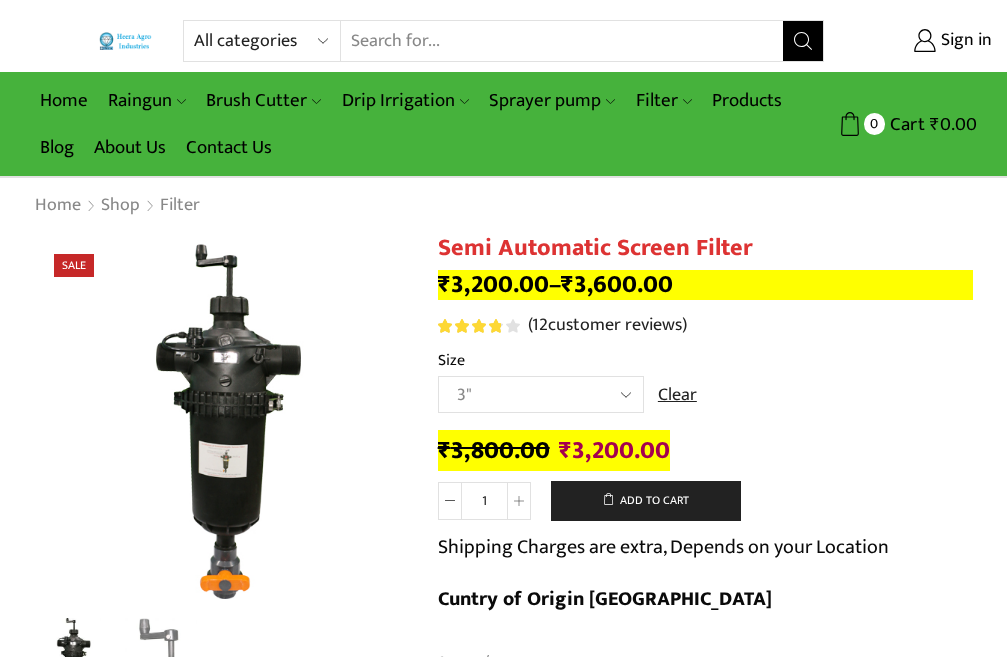 click on "Choose an option 2" 2.5" 3"" 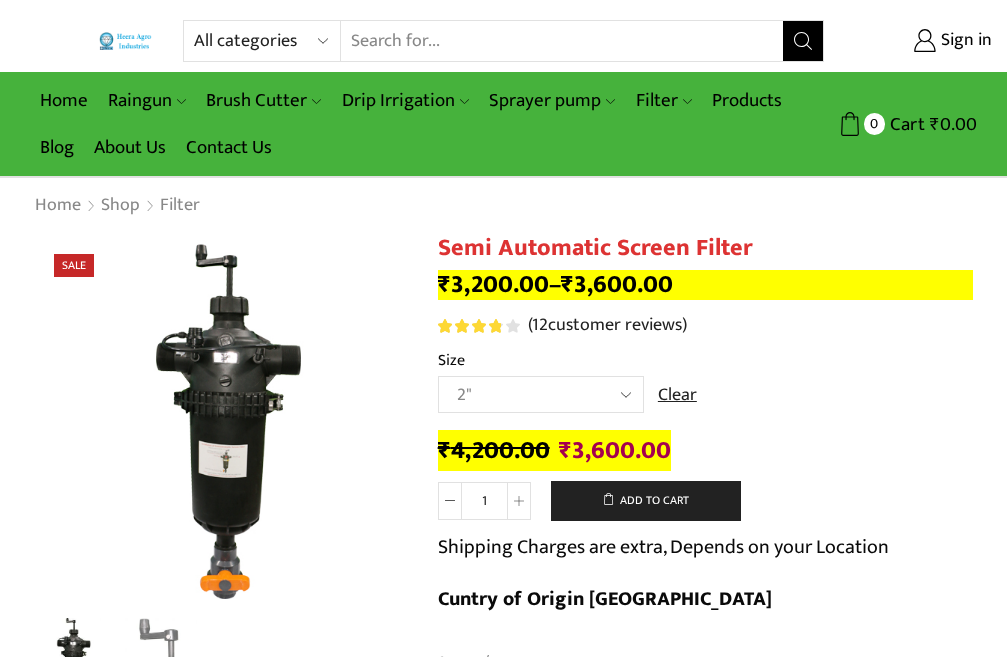 click on "Choose an option 2" 2.5" 3" Clear" 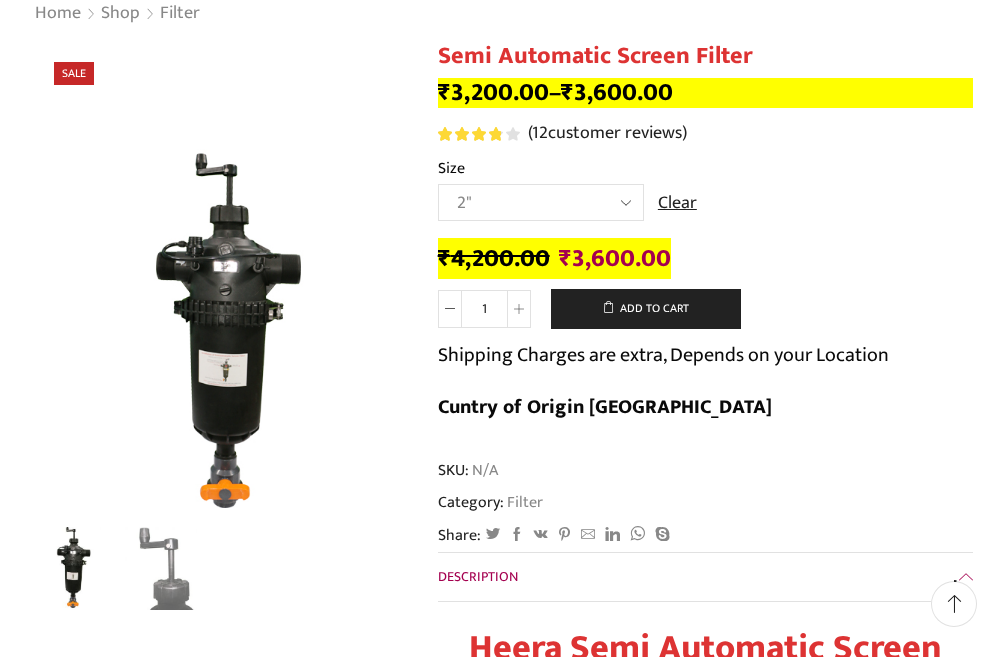 scroll, scrollTop: 200, scrollLeft: 0, axis: vertical 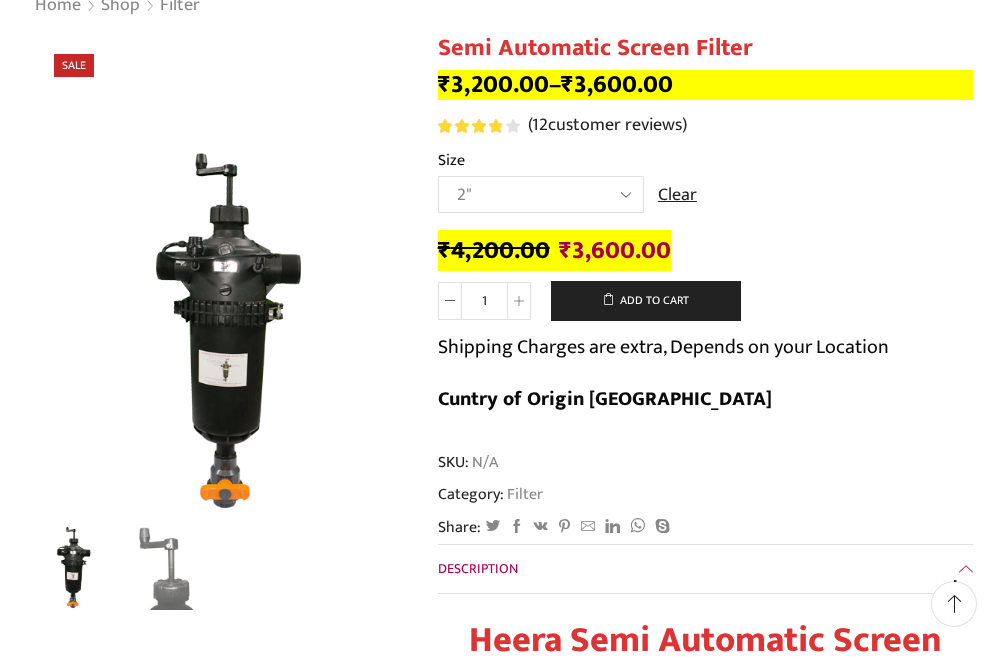 click on "Cuntry of Origin India" 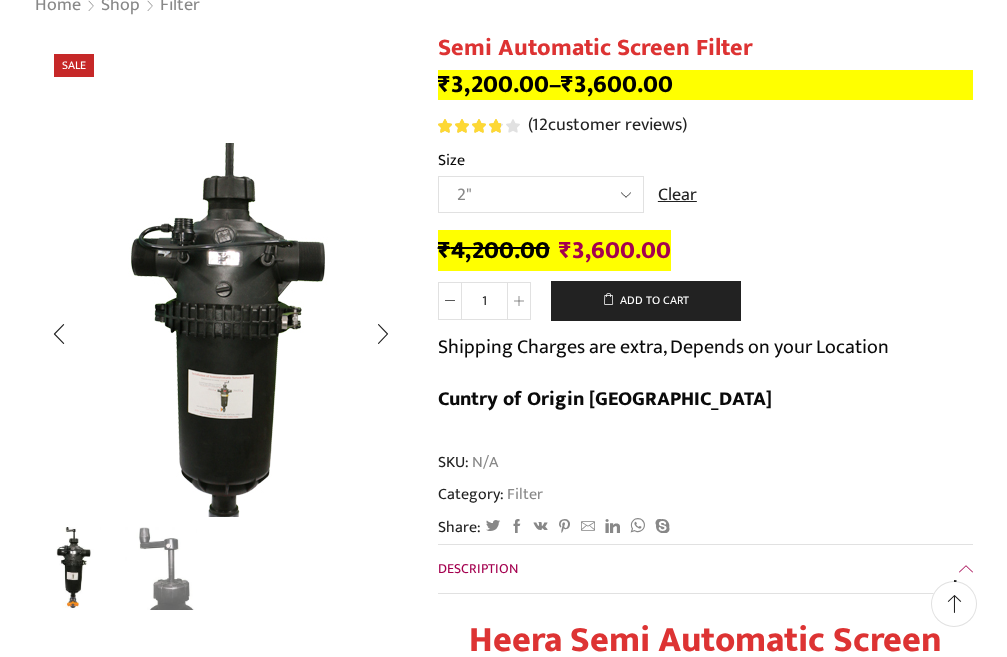 click at bounding box center [218, 343] 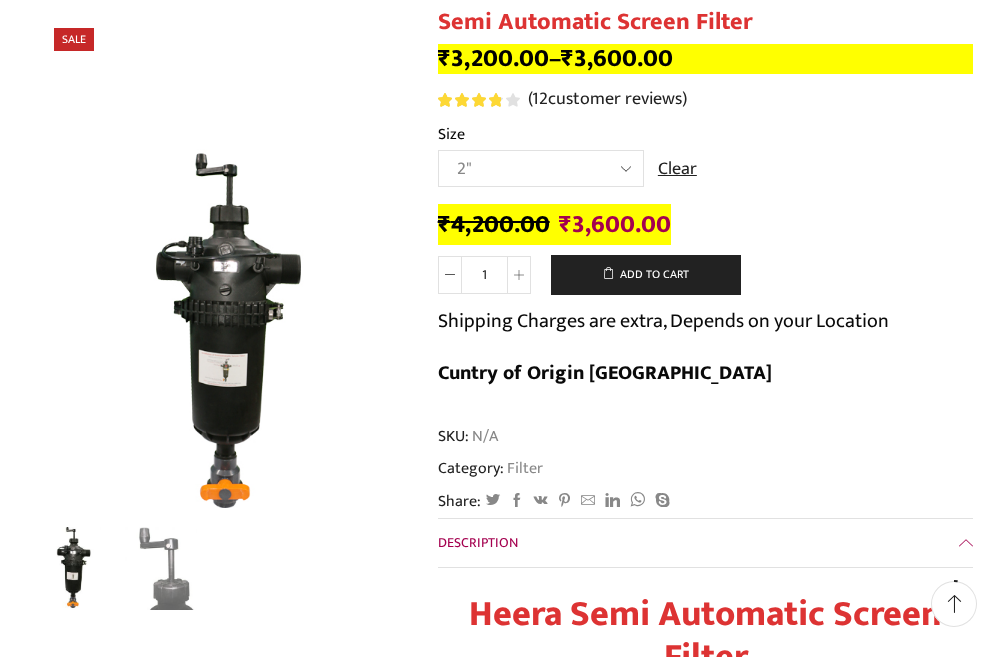 scroll, scrollTop: 300, scrollLeft: 0, axis: vertical 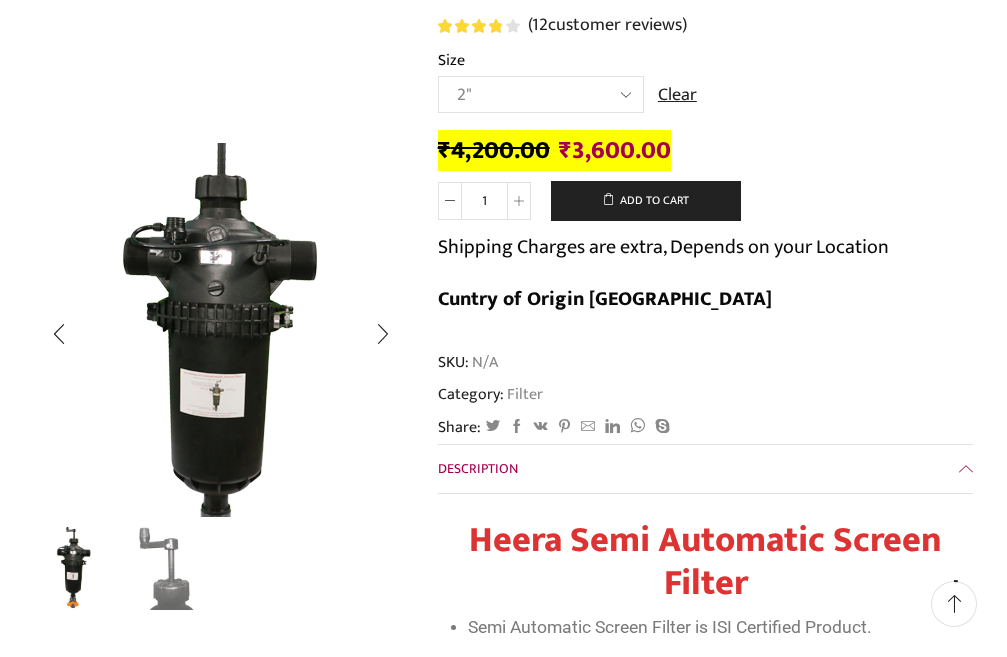 click at bounding box center [210, 342] 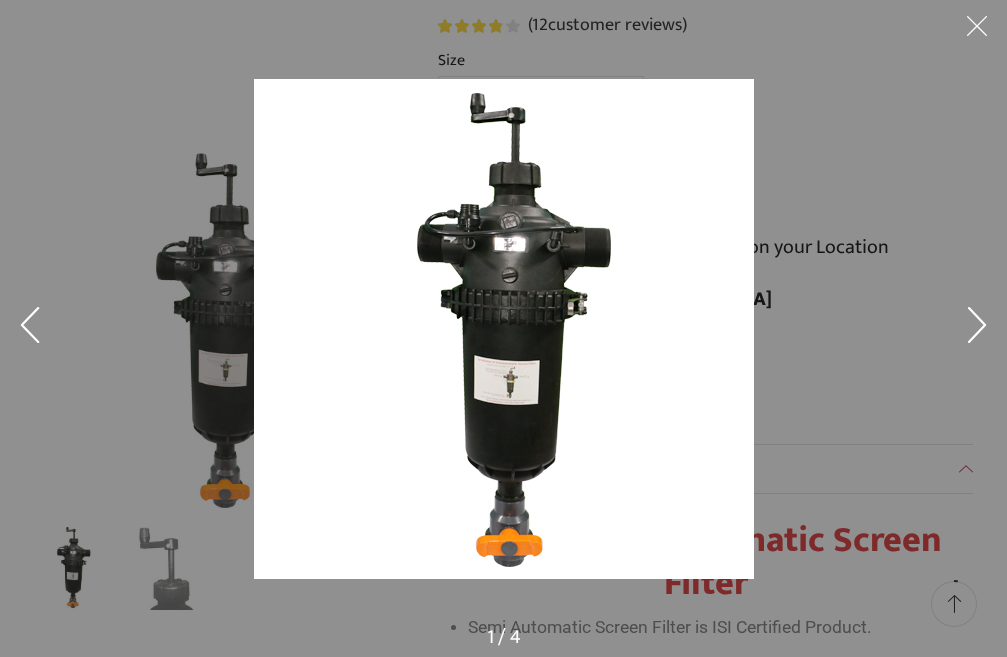 click at bounding box center [977, 329] 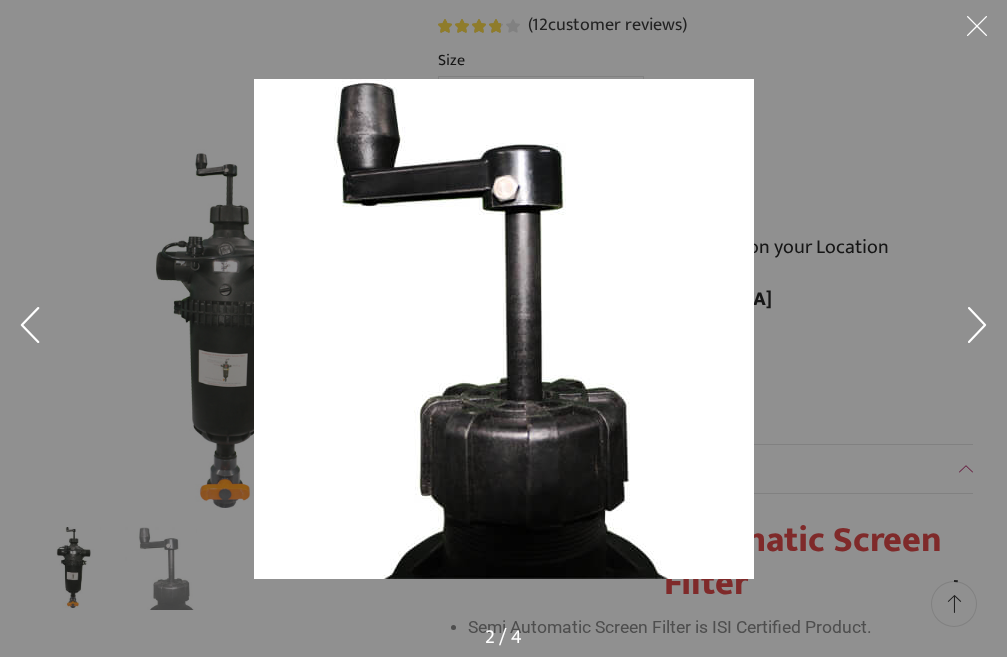 click at bounding box center [977, 329] 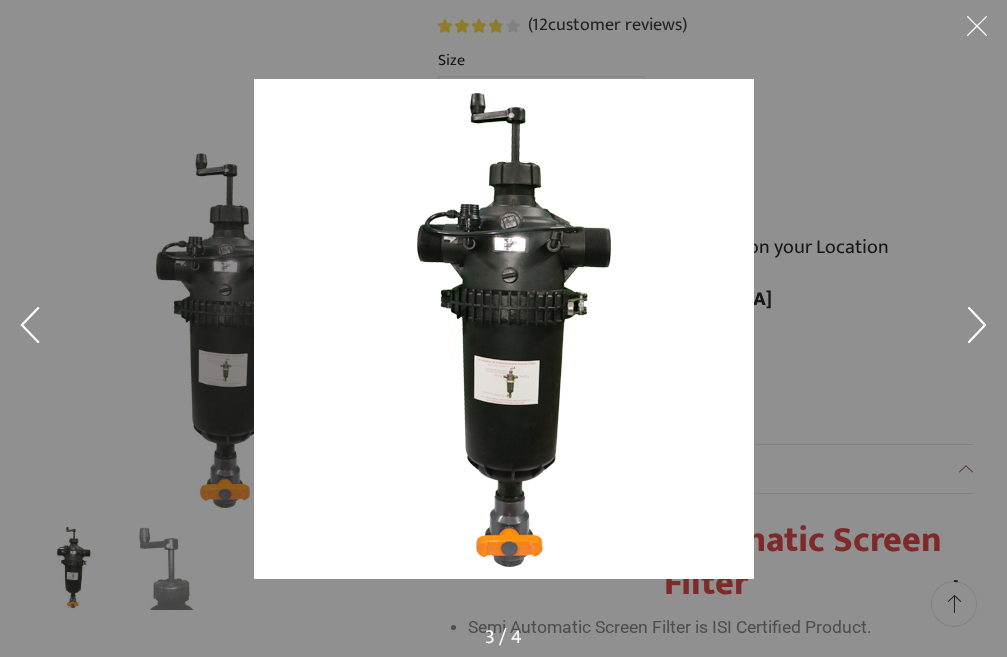 click at bounding box center [977, 329] 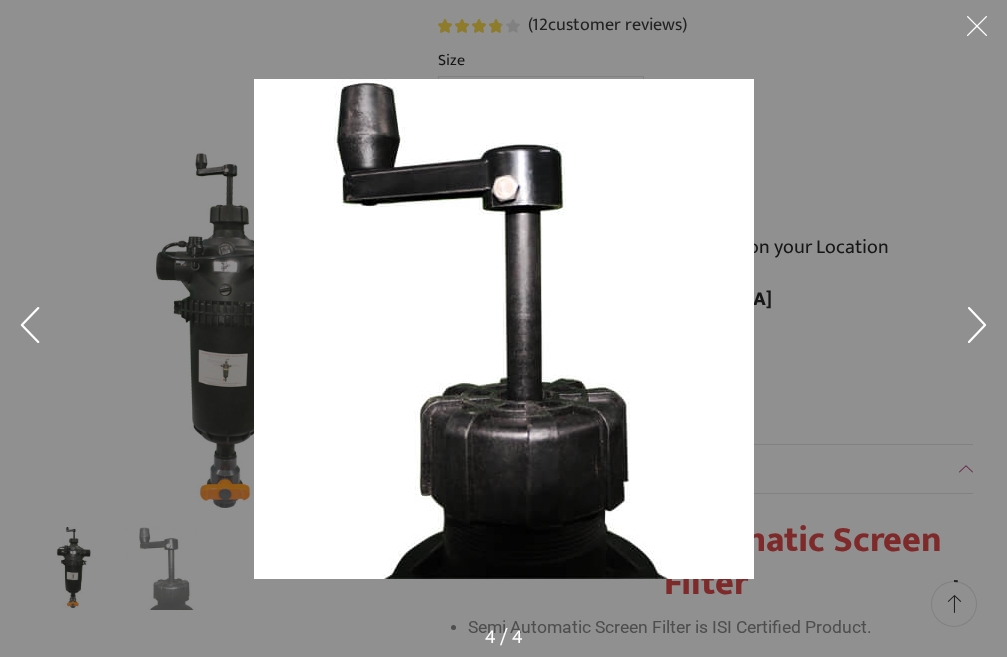 click at bounding box center [977, 329] 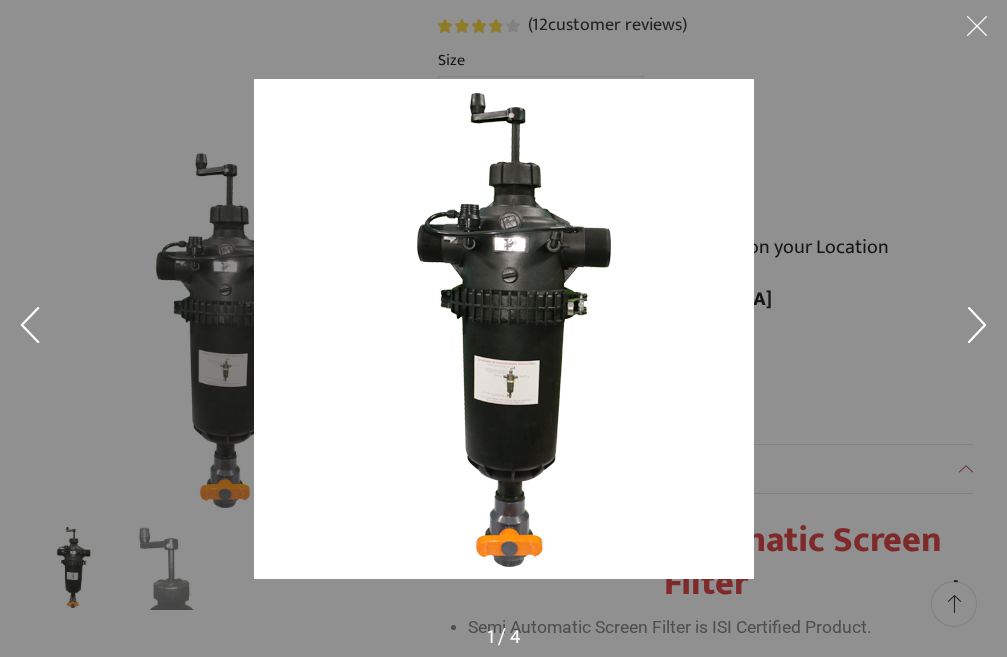 click at bounding box center [977, 329] 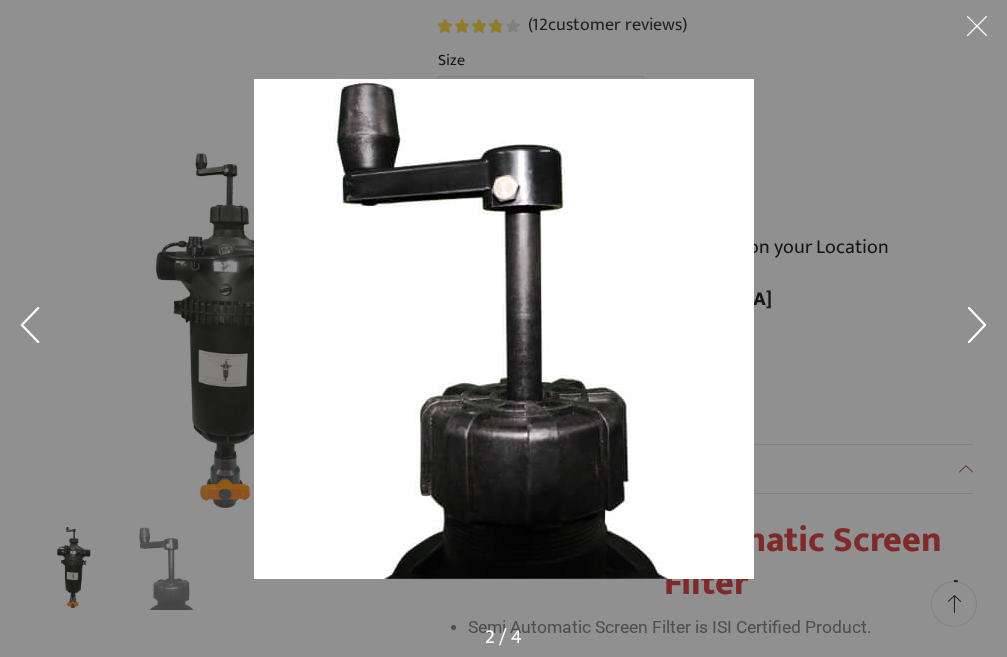 click at bounding box center (977, 329) 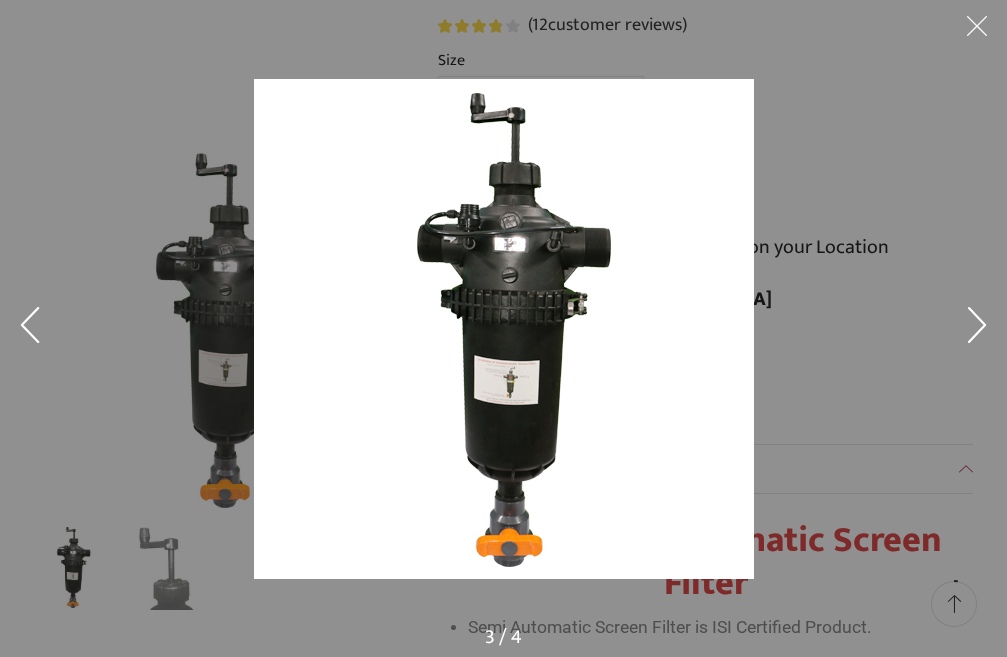 click at bounding box center [977, 329] 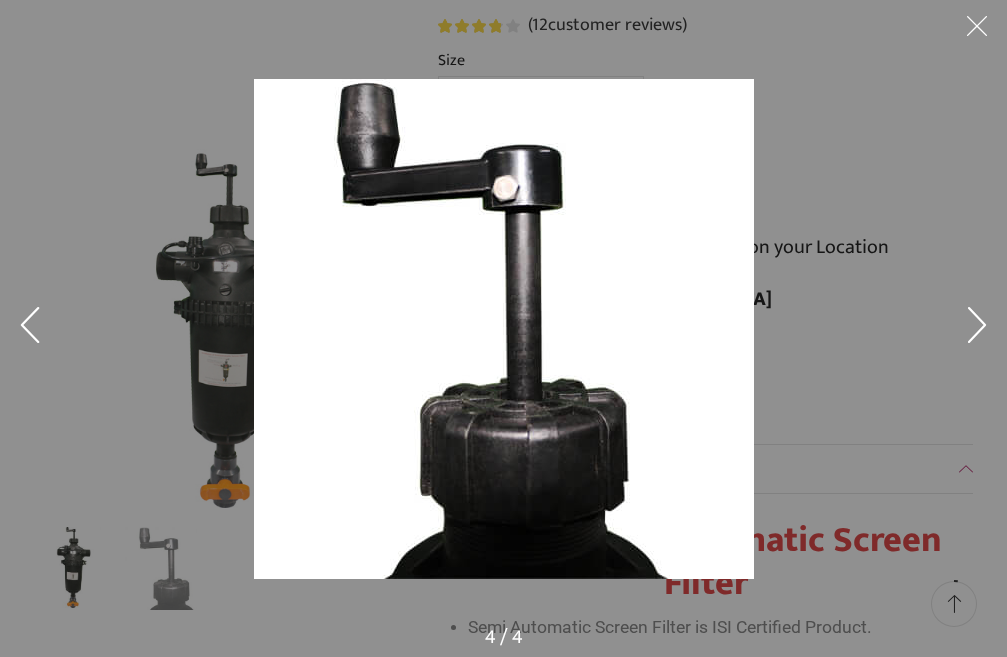 click at bounding box center [977, 329] 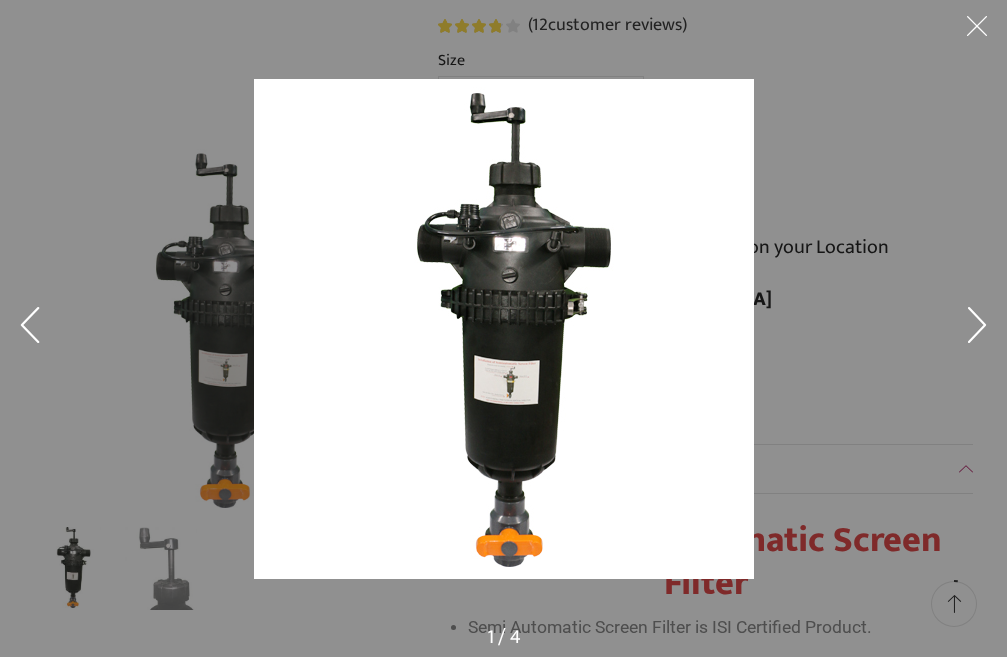 click at bounding box center (977, 30) 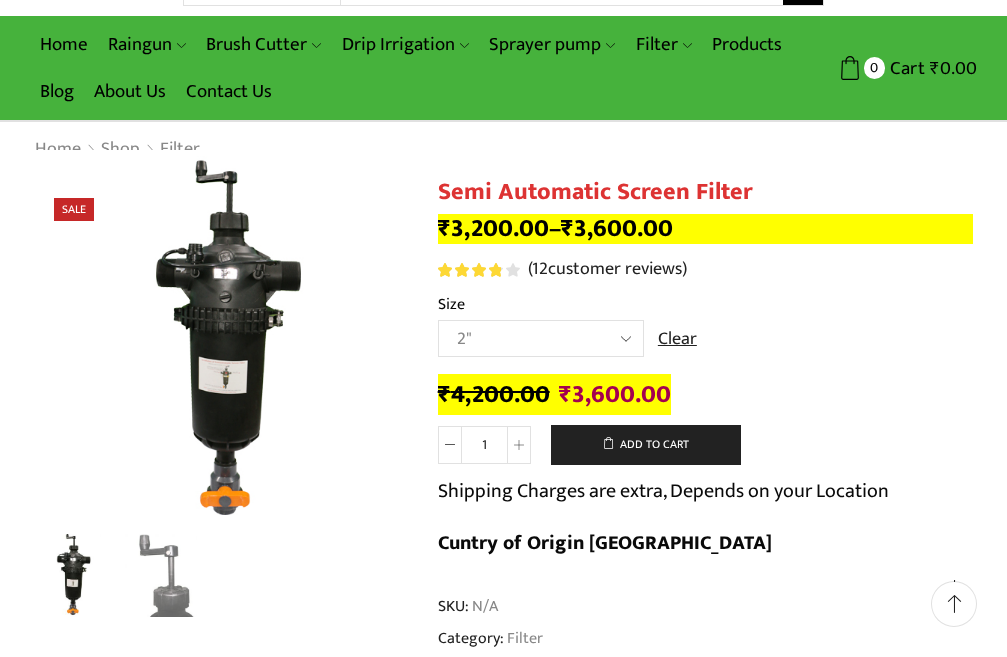 scroll, scrollTop: 100, scrollLeft: 0, axis: vertical 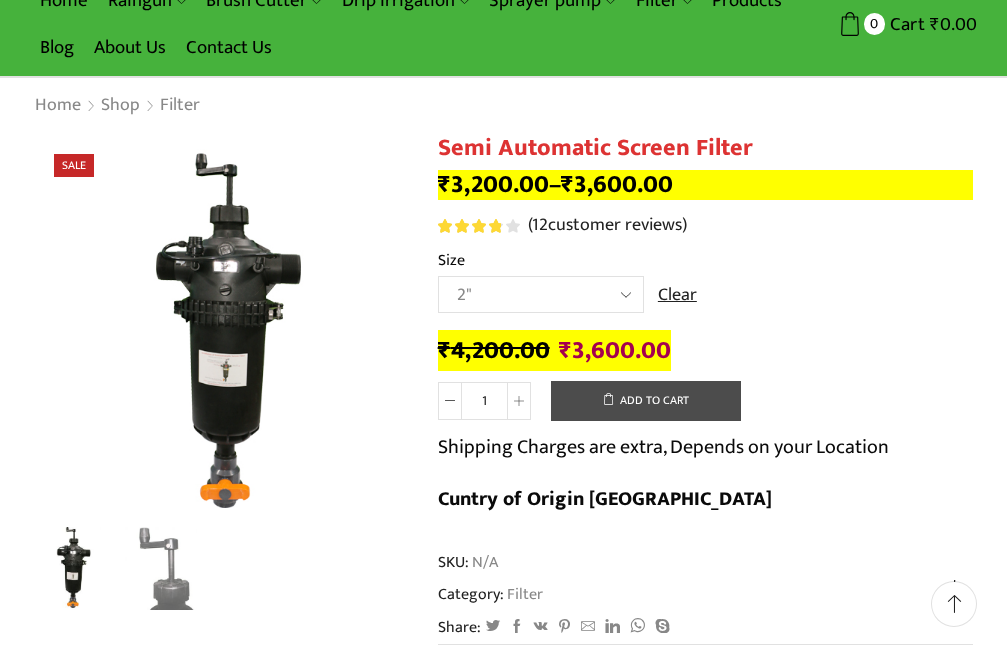 click on "Add to cart" 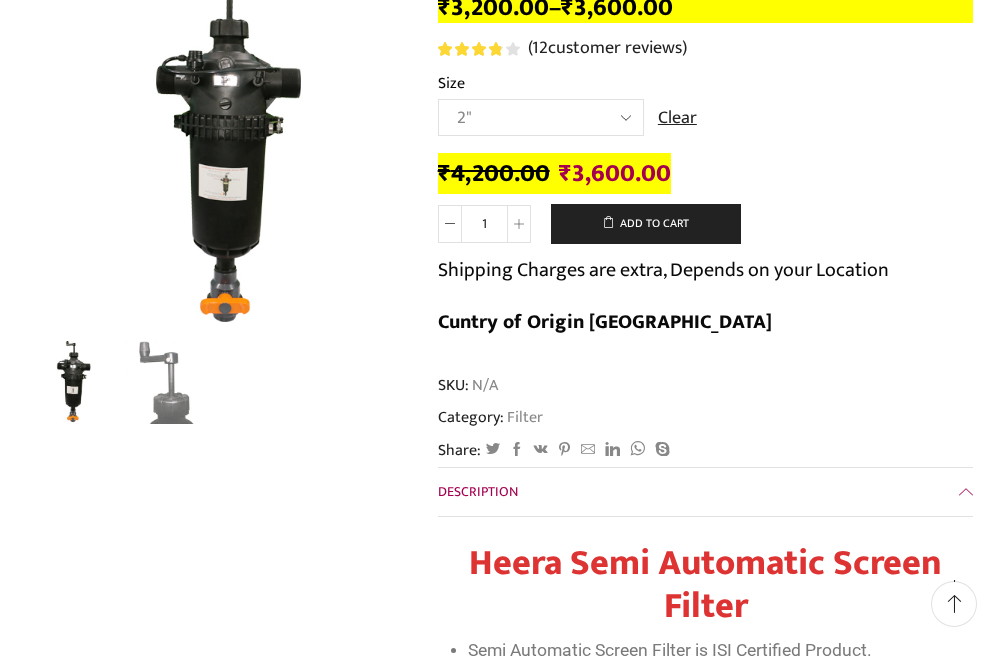 scroll, scrollTop: 0, scrollLeft: 0, axis: both 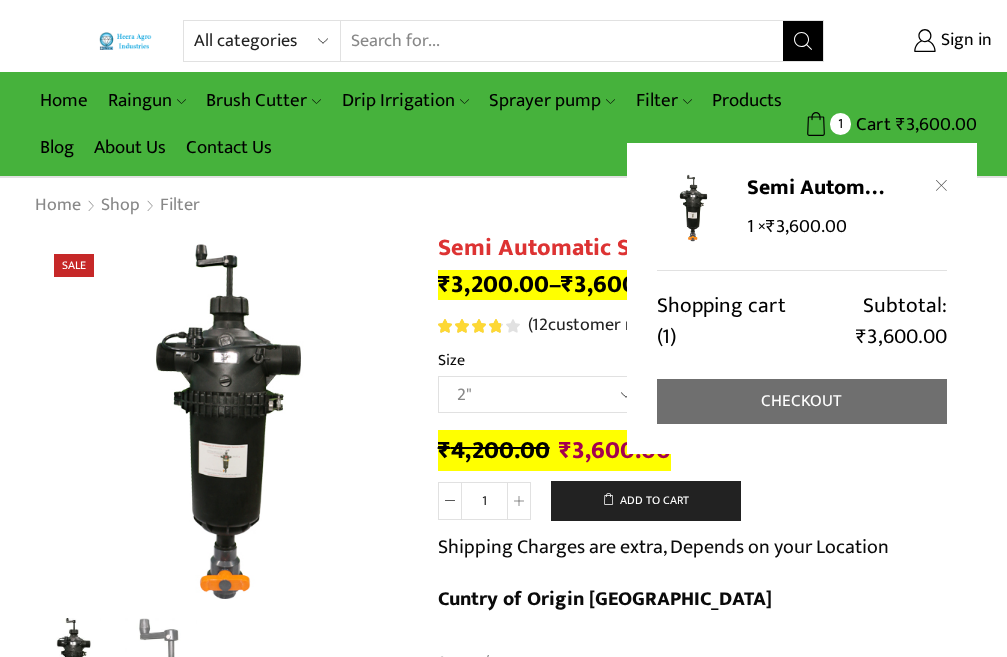click on "Checkout" at bounding box center (802, 401) 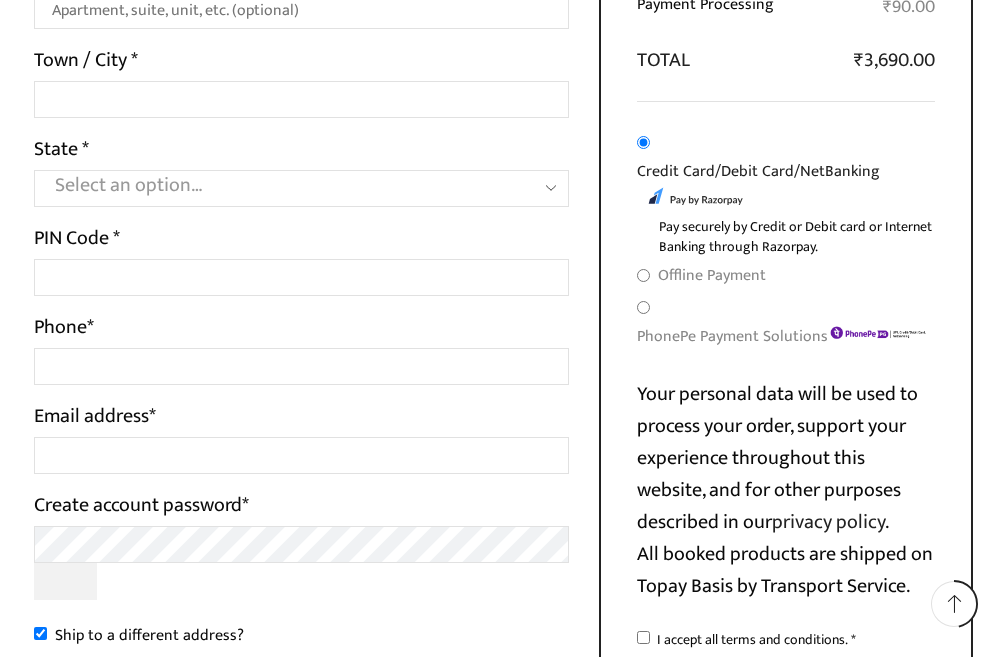 scroll, scrollTop: 756, scrollLeft: 0, axis: vertical 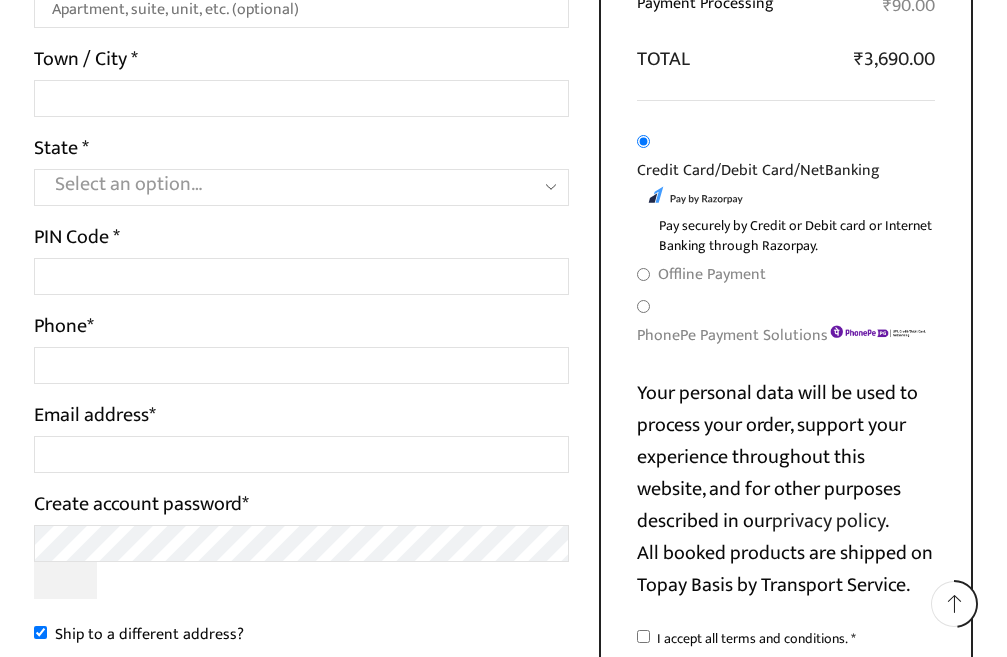 click on "Offline Payment" at bounding box center (643, 274) 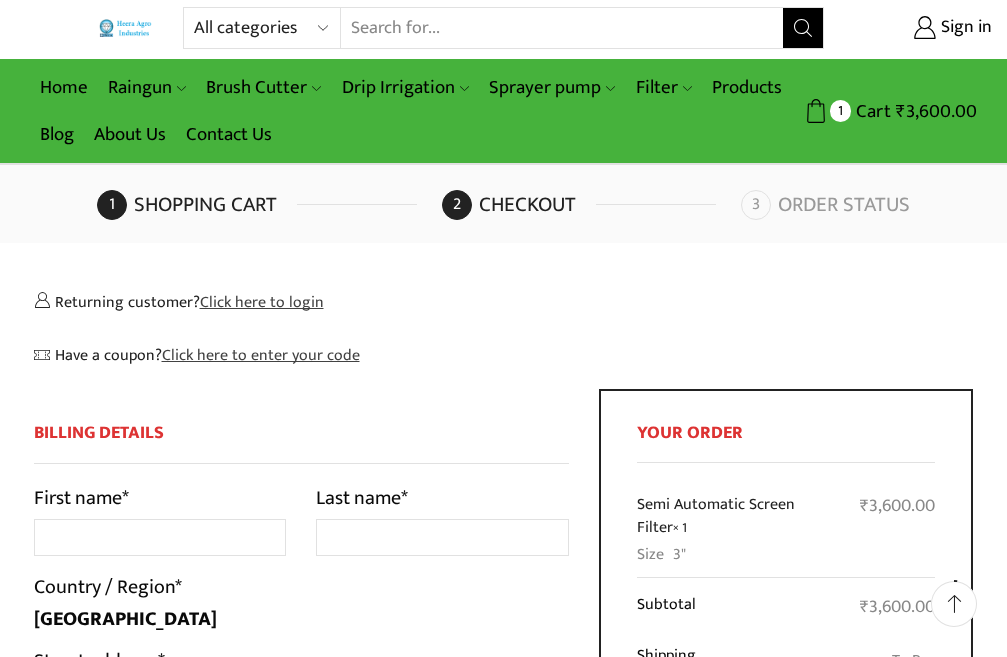 scroll, scrollTop: 0, scrollLeft: 0, axis: both 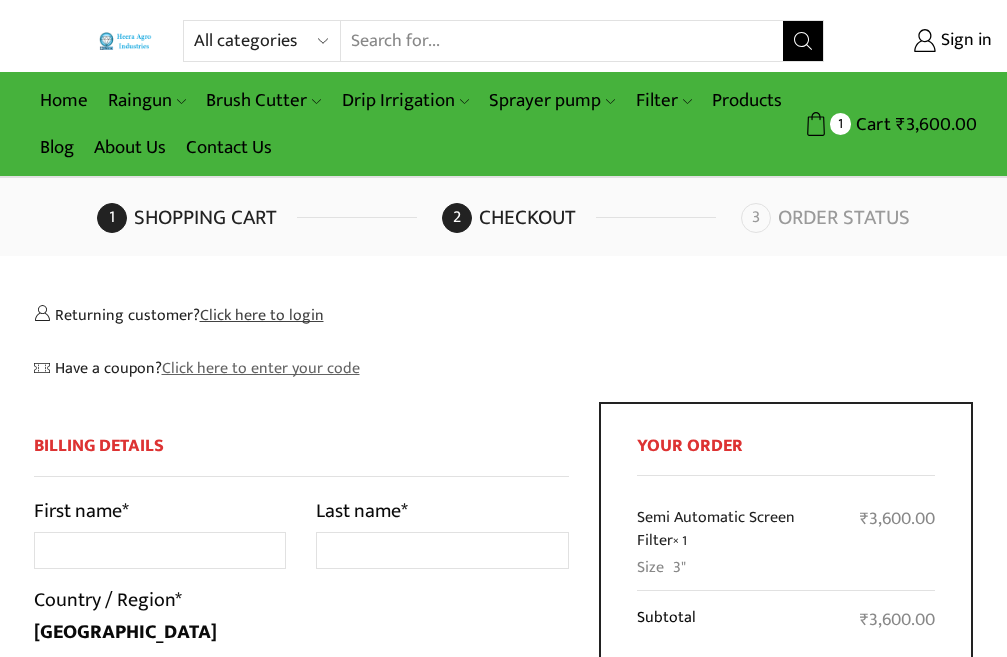 click on "Click here to enter your code" at bounding box center [261, 368] 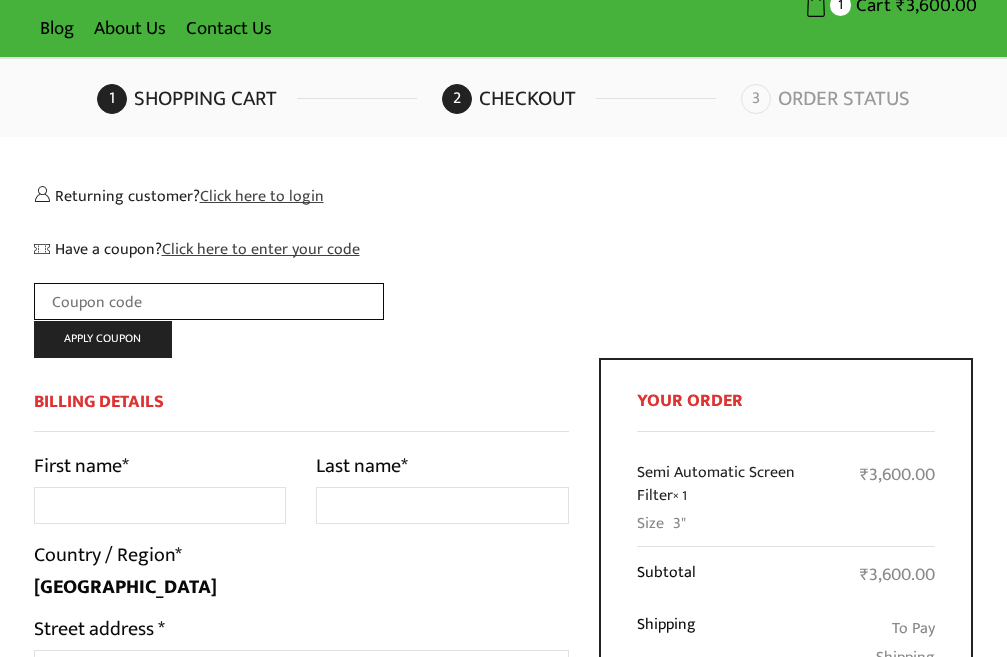 scroll, scrollTop: 0, scrollLeft: 0, axis: both 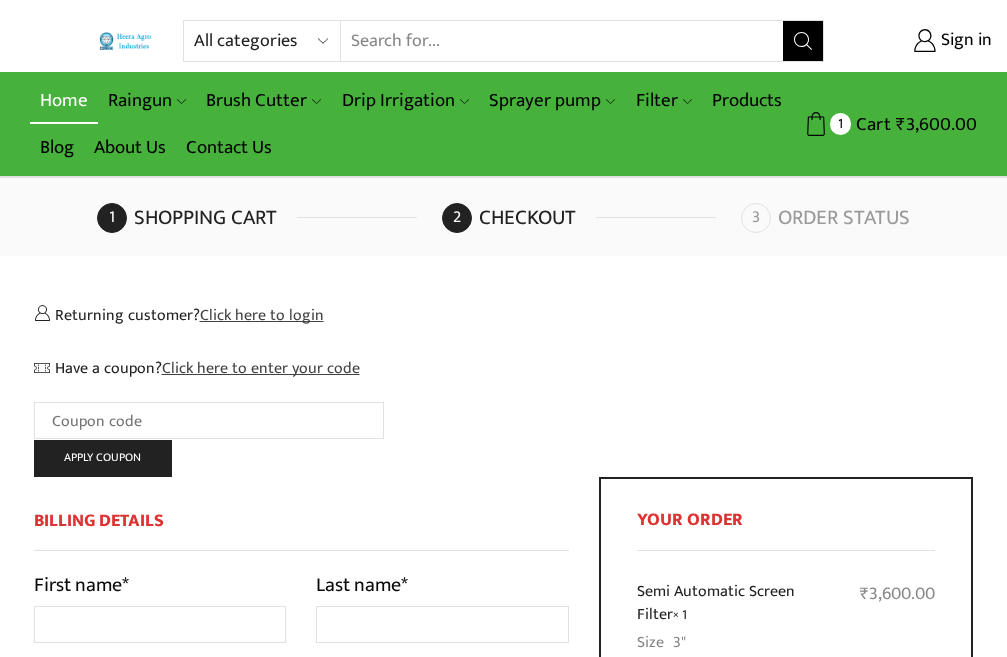 click on "Home" at bounding box center [64, 100] 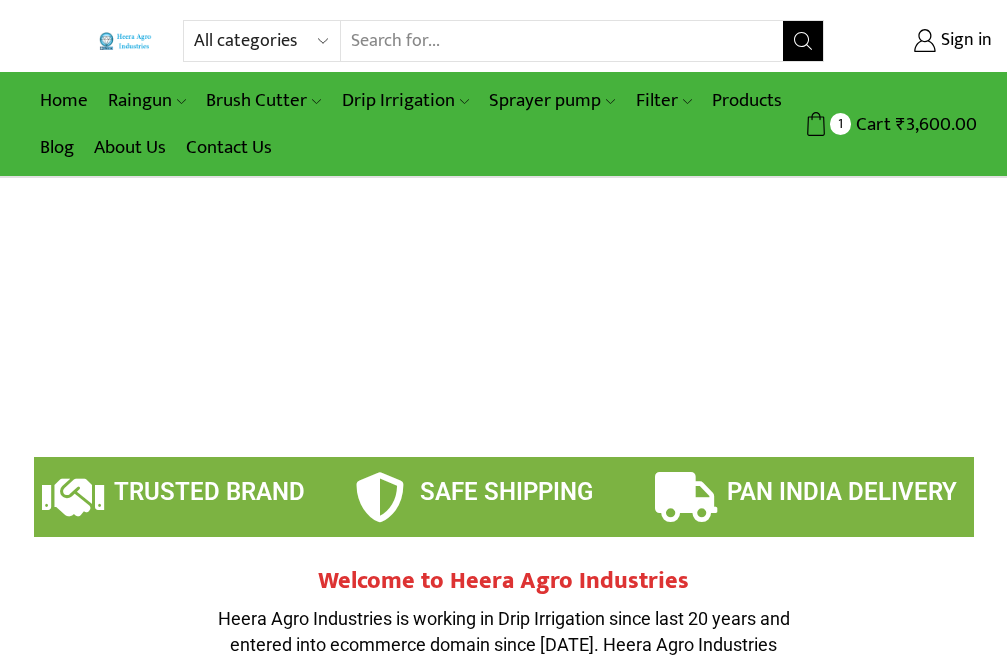 scroll, scrollTop: 0, scrollLeft: 0, axis: both 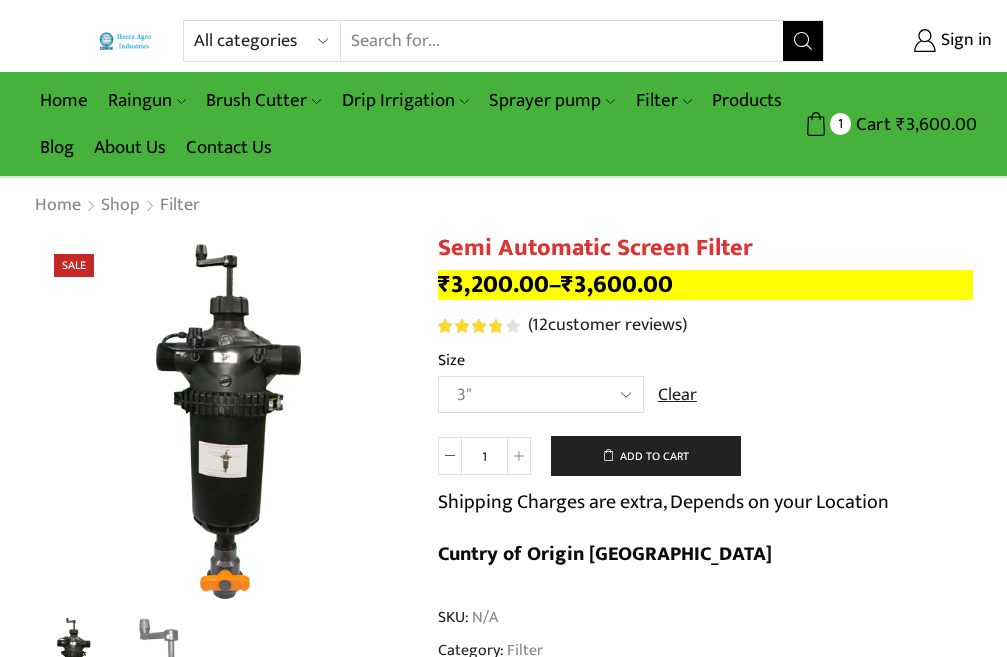 select on "3"" 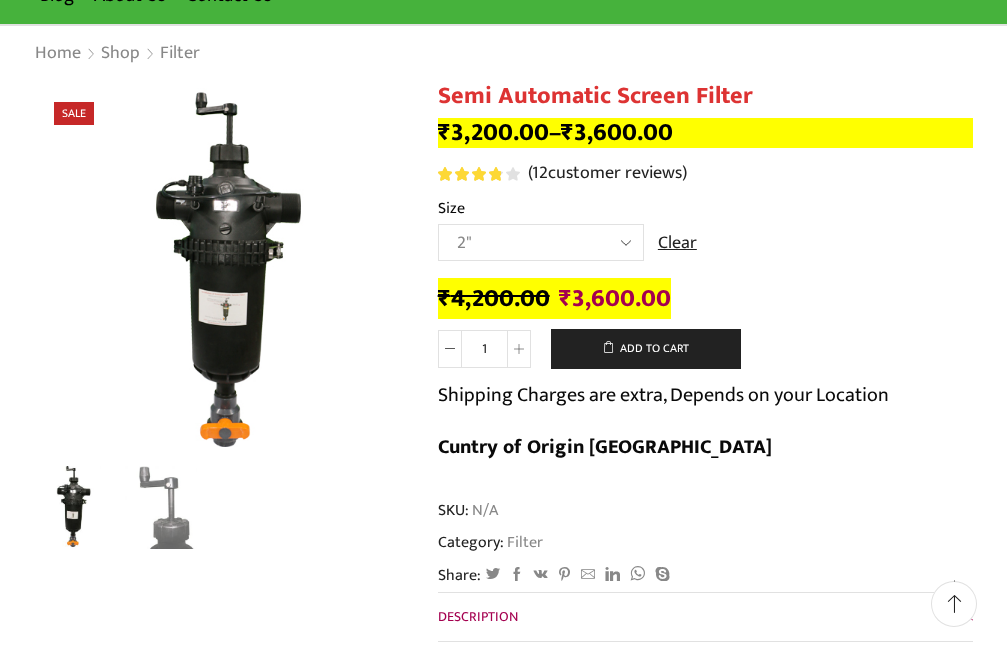 scroll, scrollTop: 0, scrollLeft: 0, axis: both 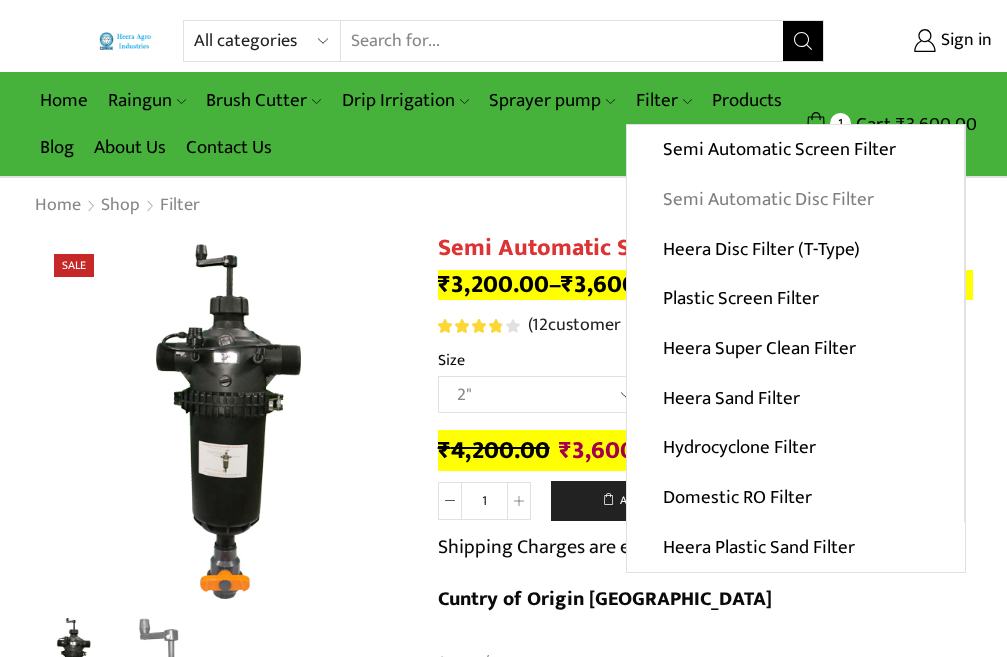 click on "Semi Automatic Disc Filter" at bounding box center (795, 200) 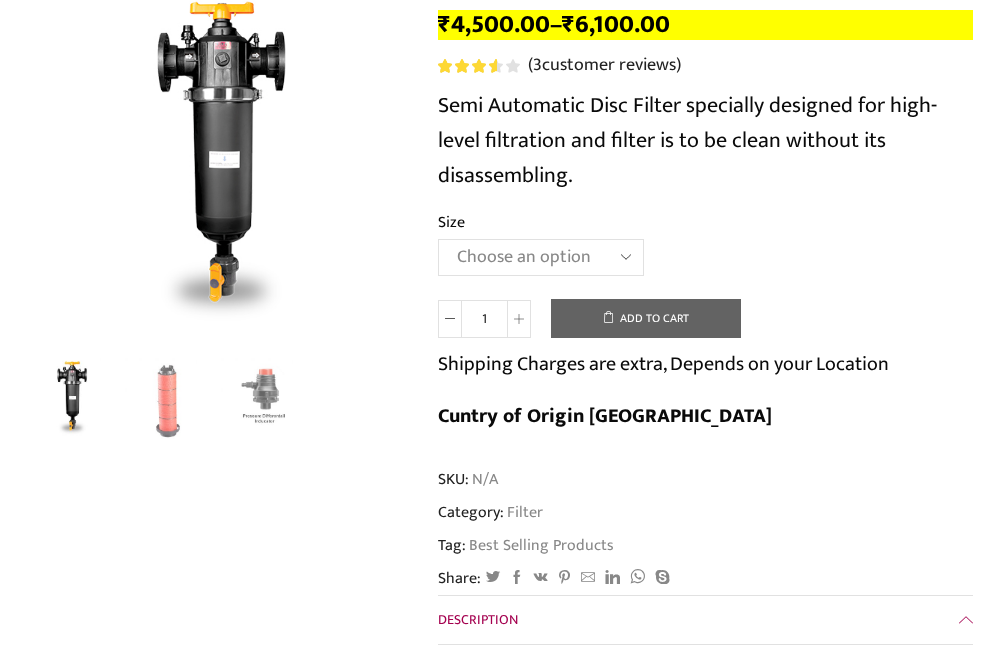 scroll, scrollTop: 0, scrollLeft: 0, axis: both 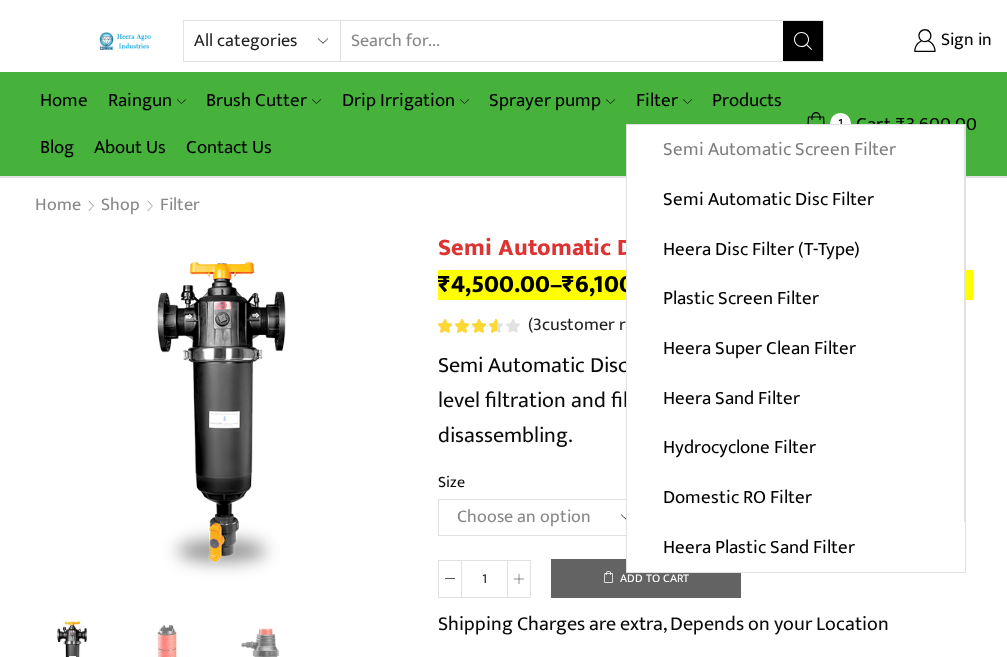 click on "Semi Automatic Screen Filter" at bounding box center (795, 150) 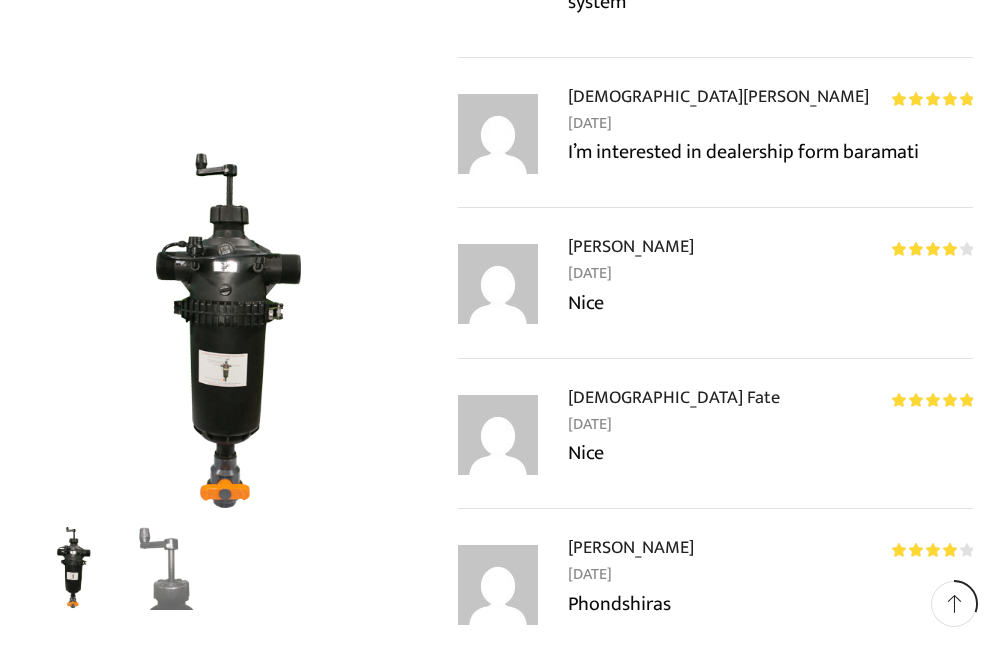 scroll, scrollTop: 3400, scrollLeft: 0, axis: vertical 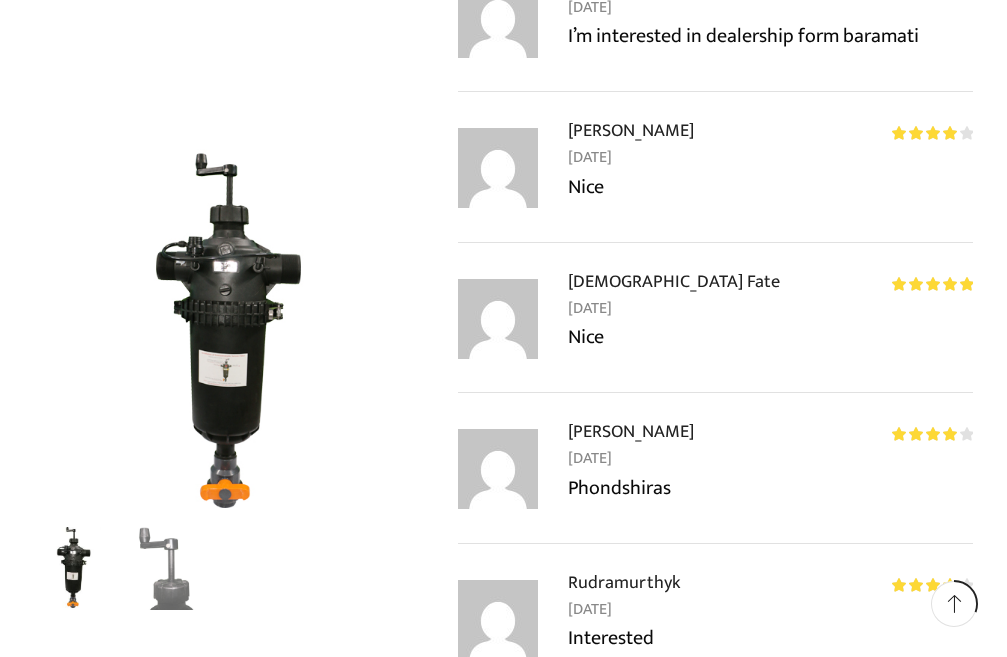 click on "[PERSON_NAME]" at bounding box center (631, 431) 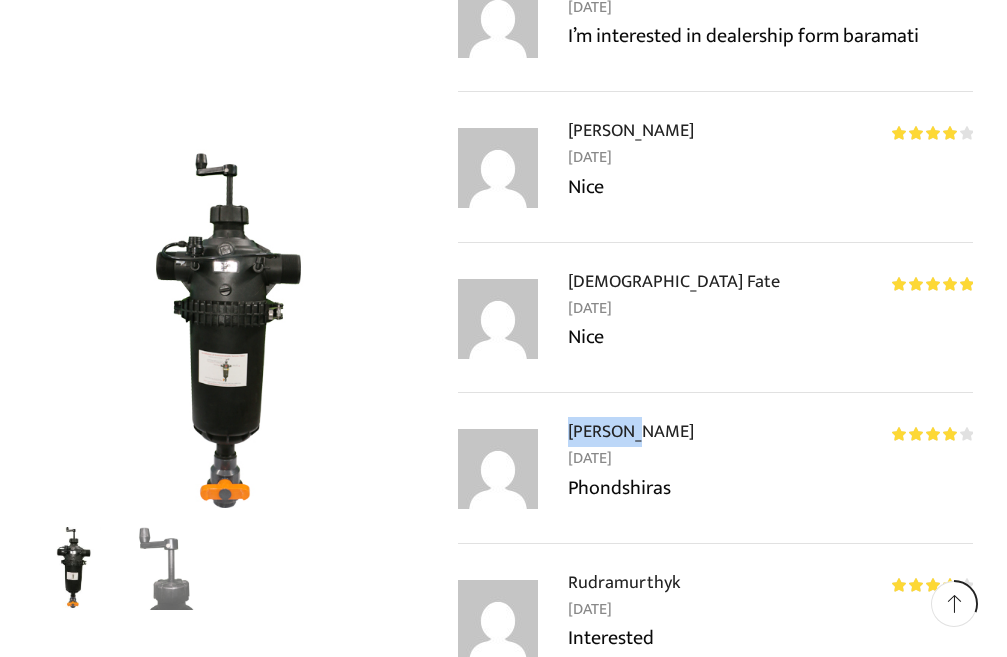 click on "[PERSON_NAME]" at bounding box center [631, 431] 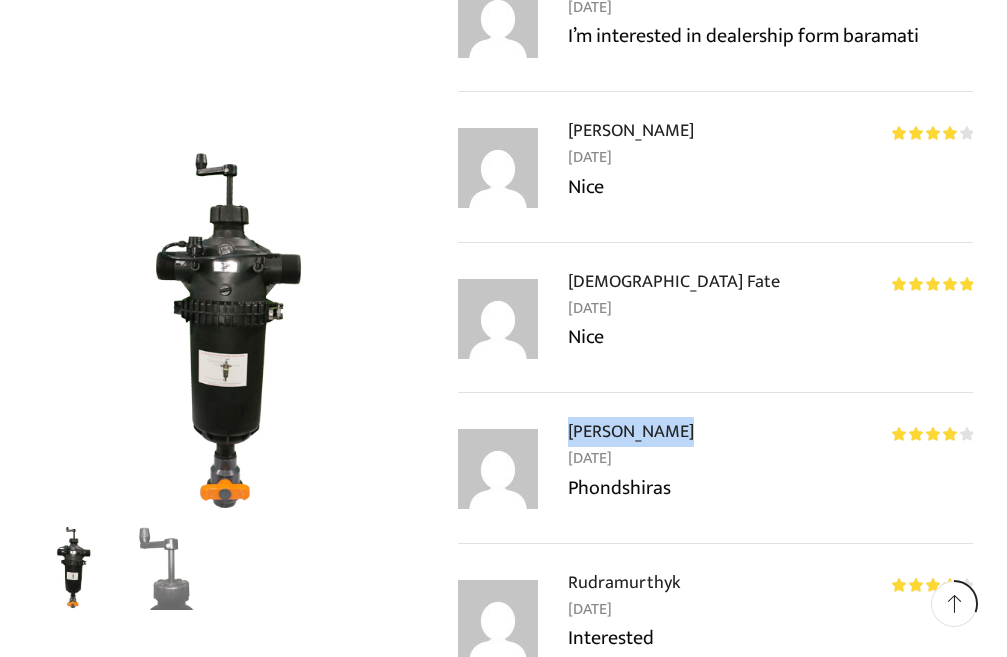 click on "Shankar mahadeo waghmode" at bounding box center [631, 431] 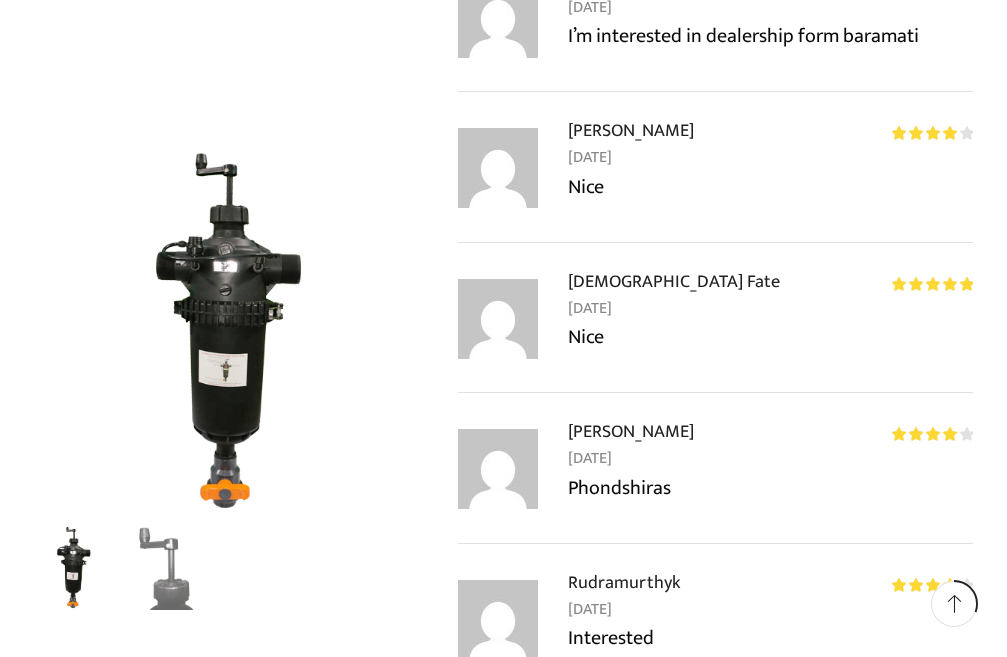 click on "Phondshiras" at bounding box center [771, 488] 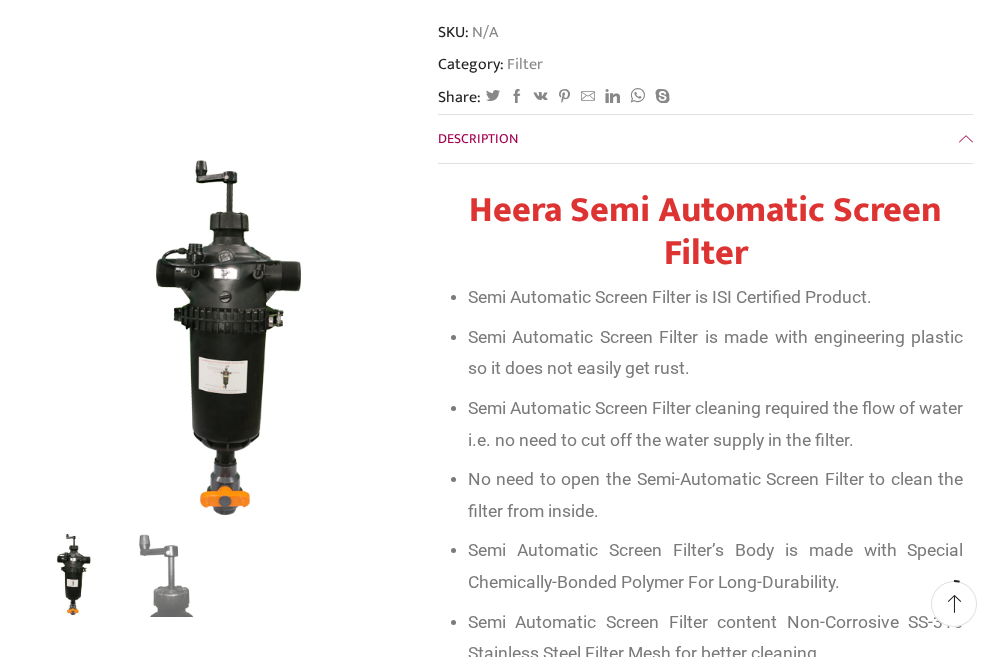 scroll, scrollTop: 0, scrollLeft: 0, axis: both 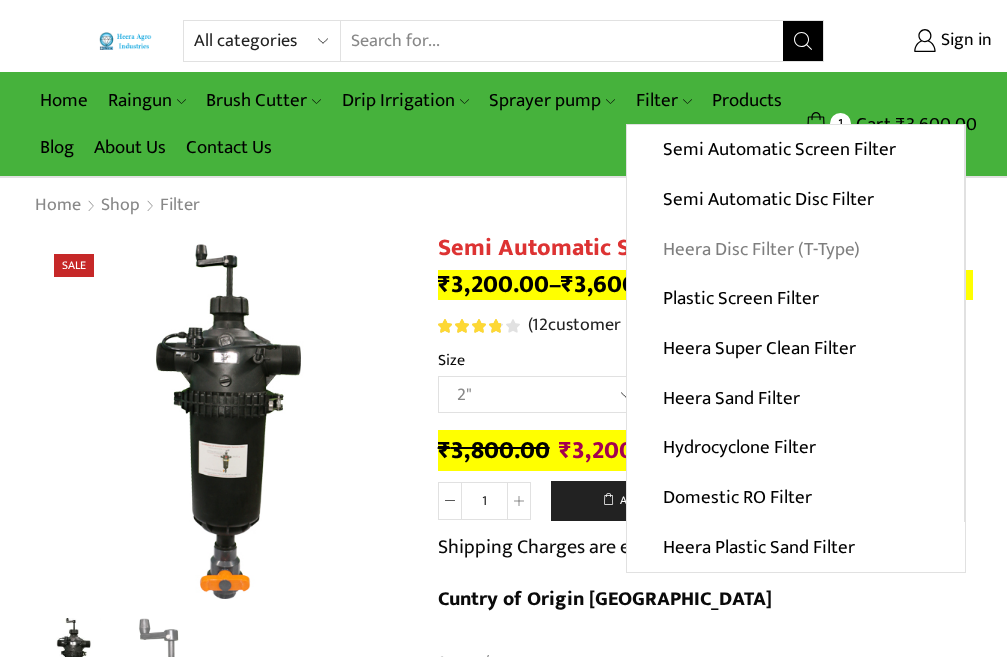 click on "Heera Disc Filter (T-Type)" at bounding box center (795, 249) 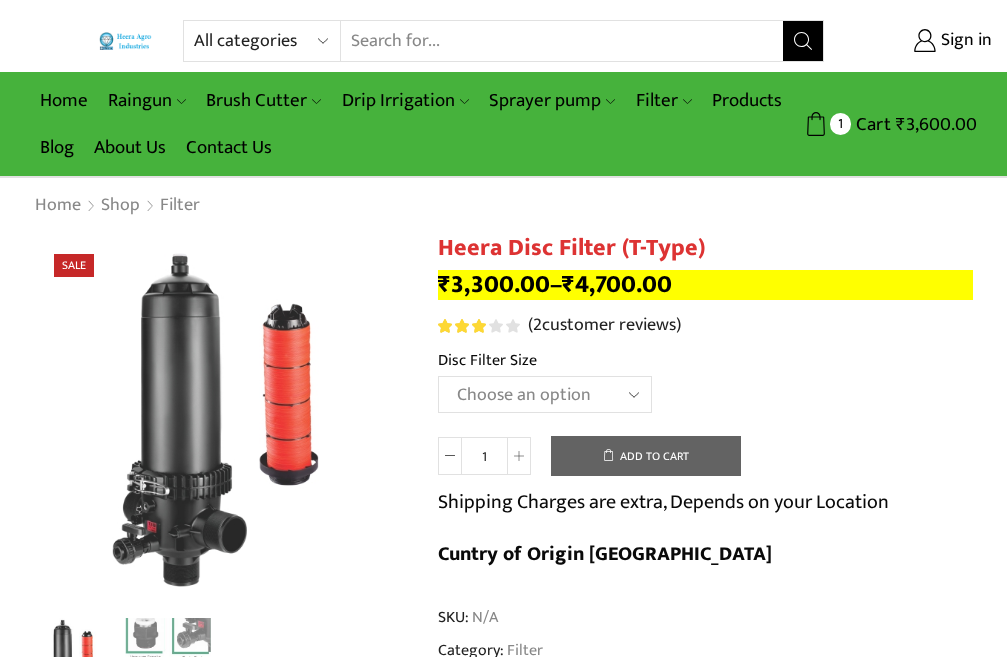 scroll, scrollTop: 0, scrollLeft: 0, axis: both 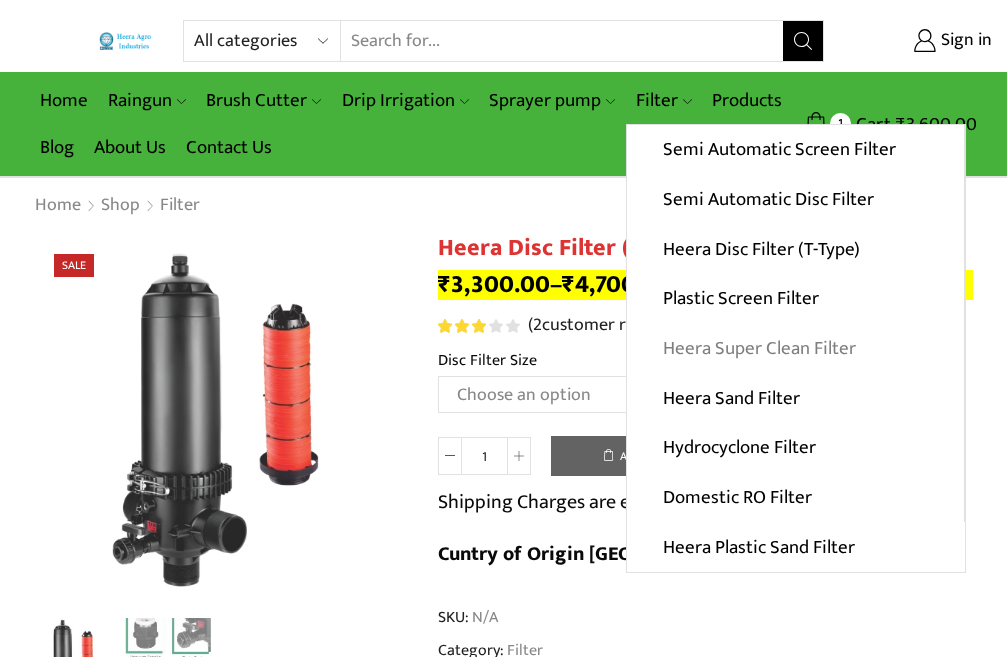 click on "Heera Super Clean Filter" at bounding box center [795, 349] 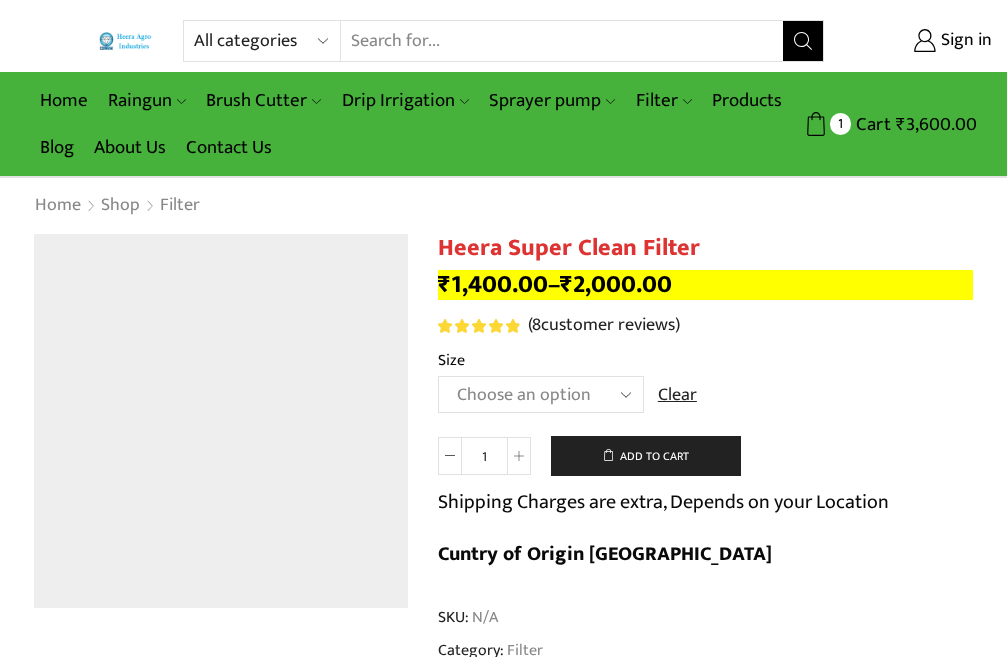 scroll, scrollTop: 0, scrollLeft: 0, axis: both 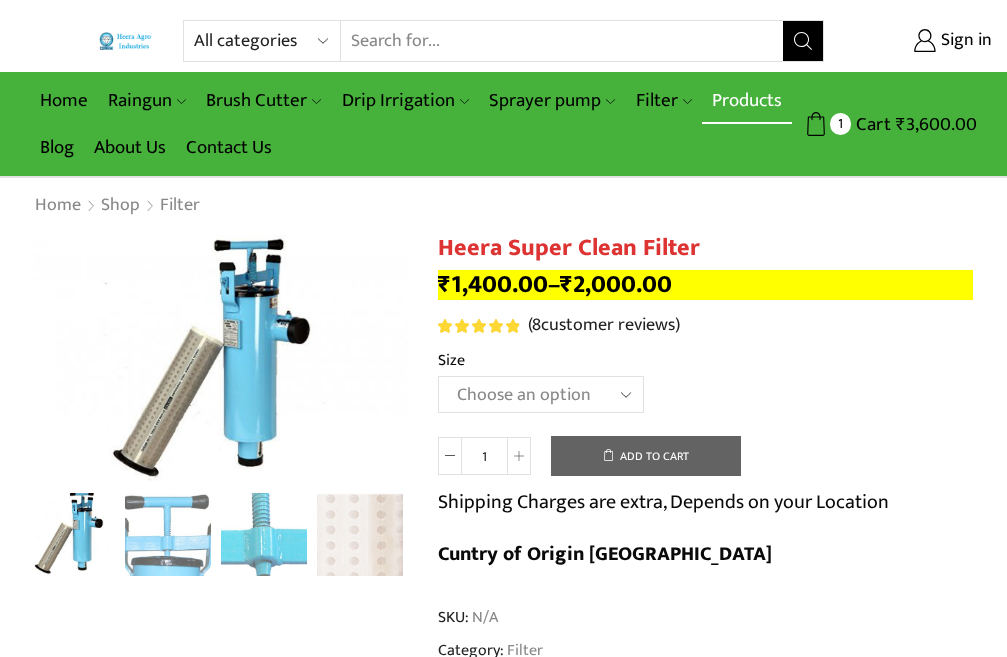 click on "Products" at bounding box center (747, 100) 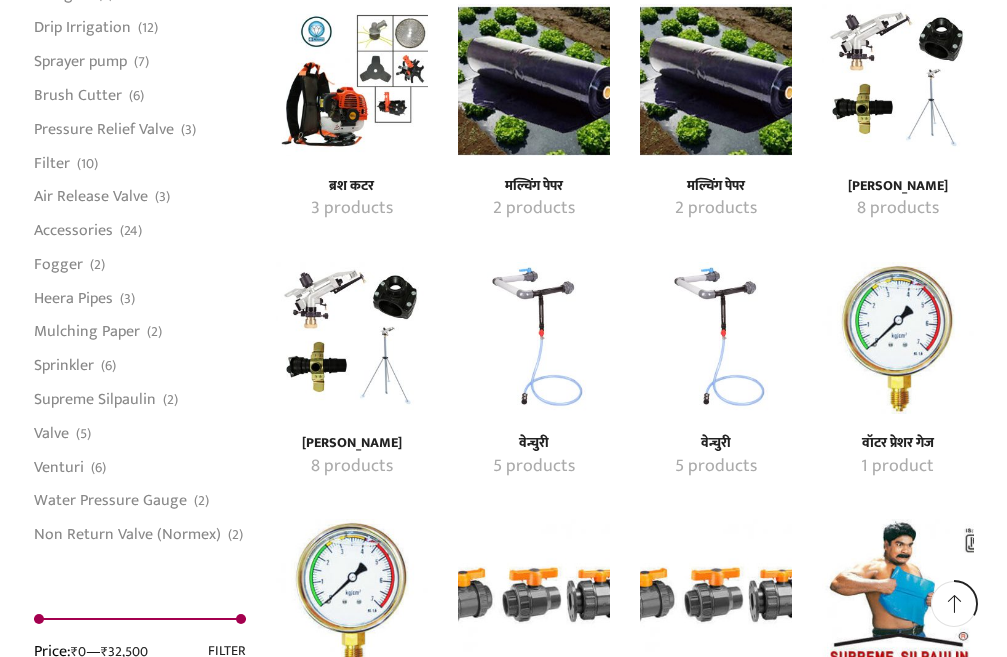 scroll, scrollTop: 1600, scrollLeft: 0, axis: vertical 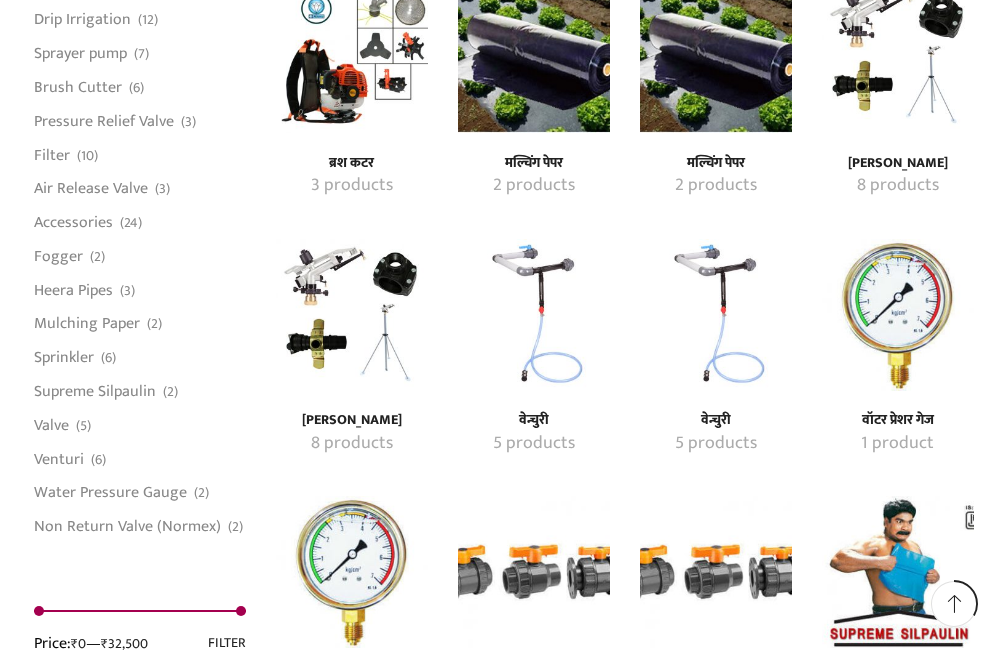 click on "5 products" at bounding box center (534, 444) 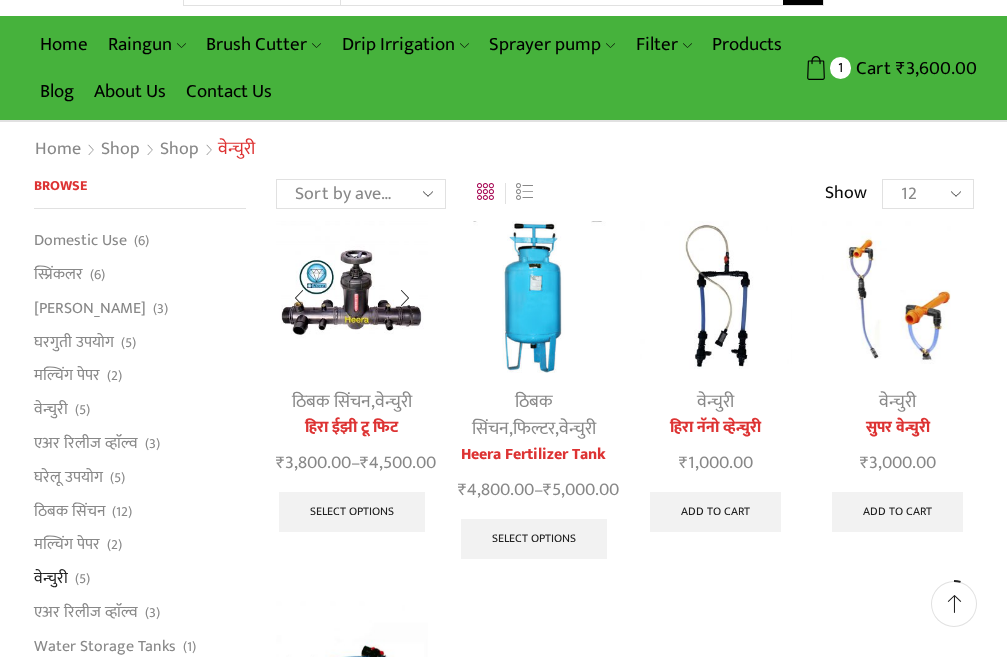 scroll, scrollTop: 100, scrollLeft: 0, axis: vertical 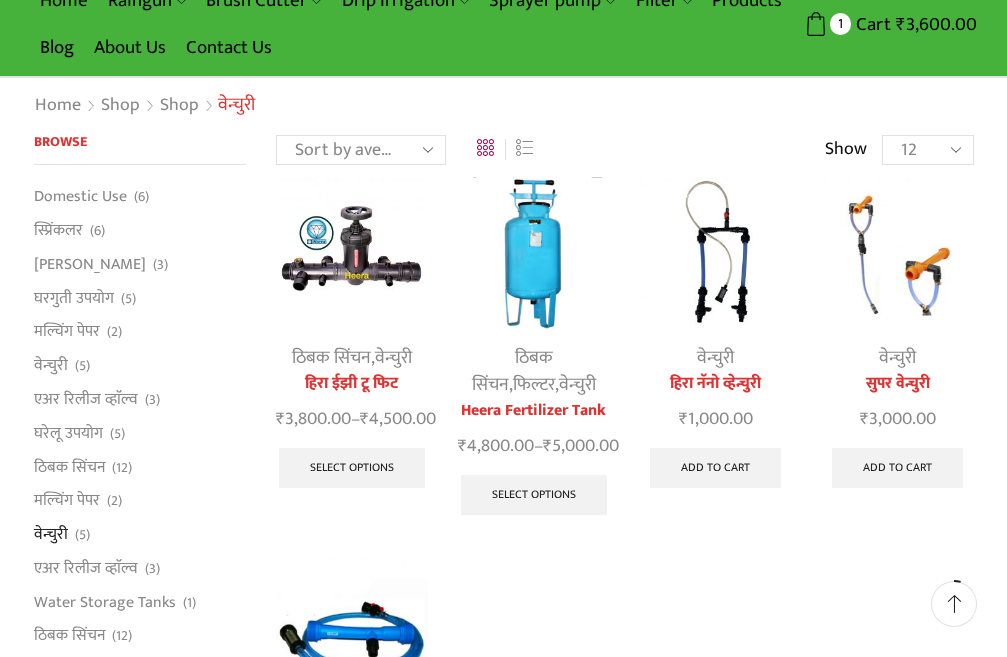 click on "ठिबक सिंचन ,  वेन्चुरी
हिरा ईझी टू फिट
₹ 3,800.00  –  ₹ 4,500.00
Select options
This product has multiple variants. The options may be chosen on the product page
ठिबक सिंचन ,  फिल्टर ," at bounding box center (625, 543) 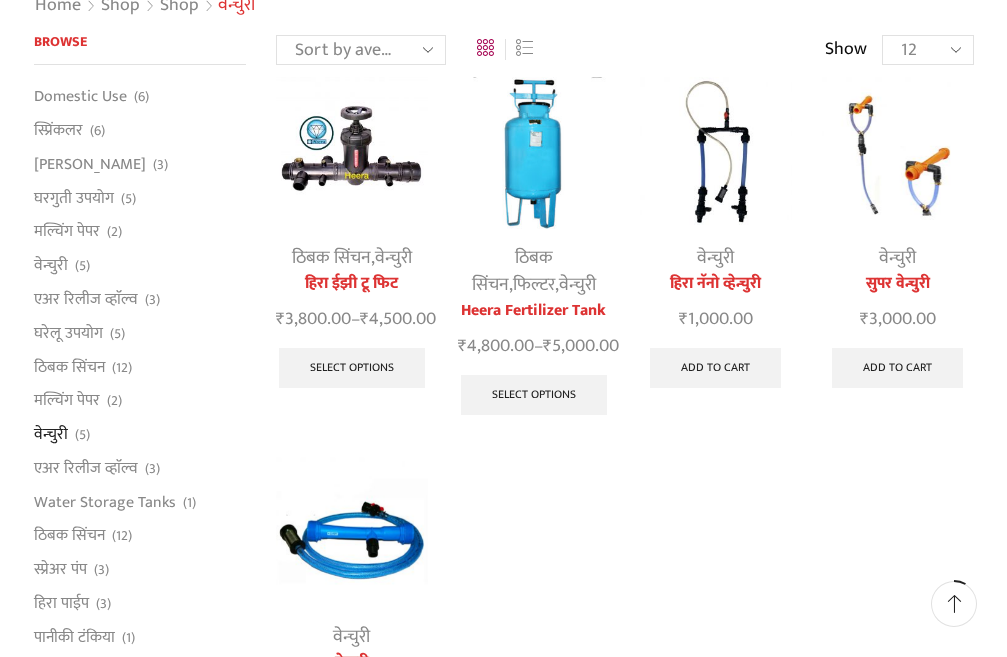 scroll, scrollTop: 0, scrollLeft: 0, axis: both 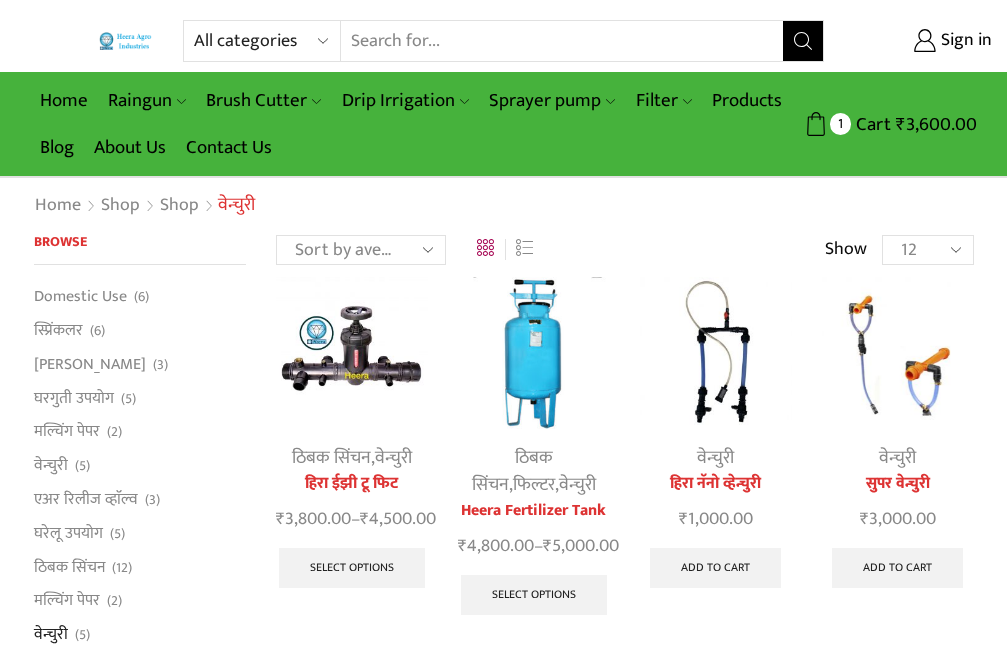 click on "Sort by popularity
Sort by average rating
Sort by latest
Sort by price: low to high
Sort by price: high to low" at bounding box center (361, 250) 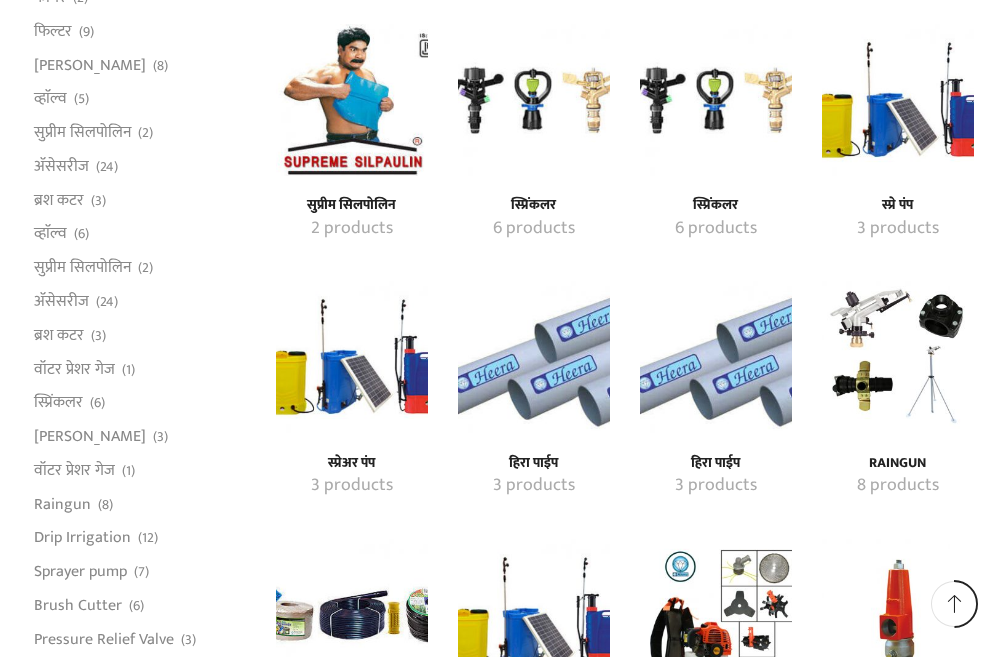 scroll, scrollTop: 2386, scrollLeft: 0, axis: vertical 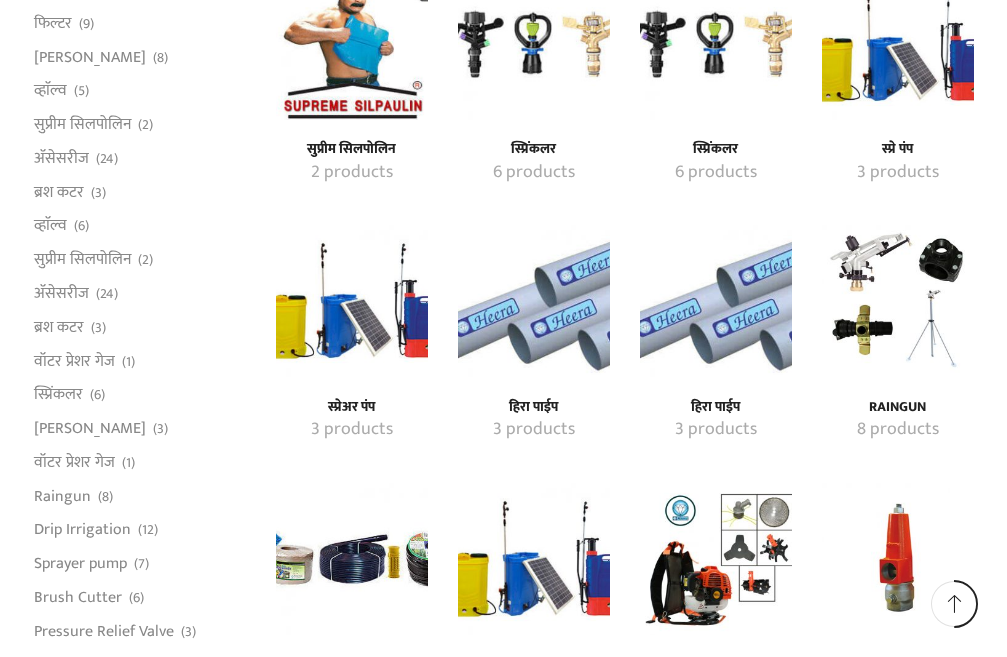 click on "स्प्रेअर पंप" at bounding box center (352, 407) 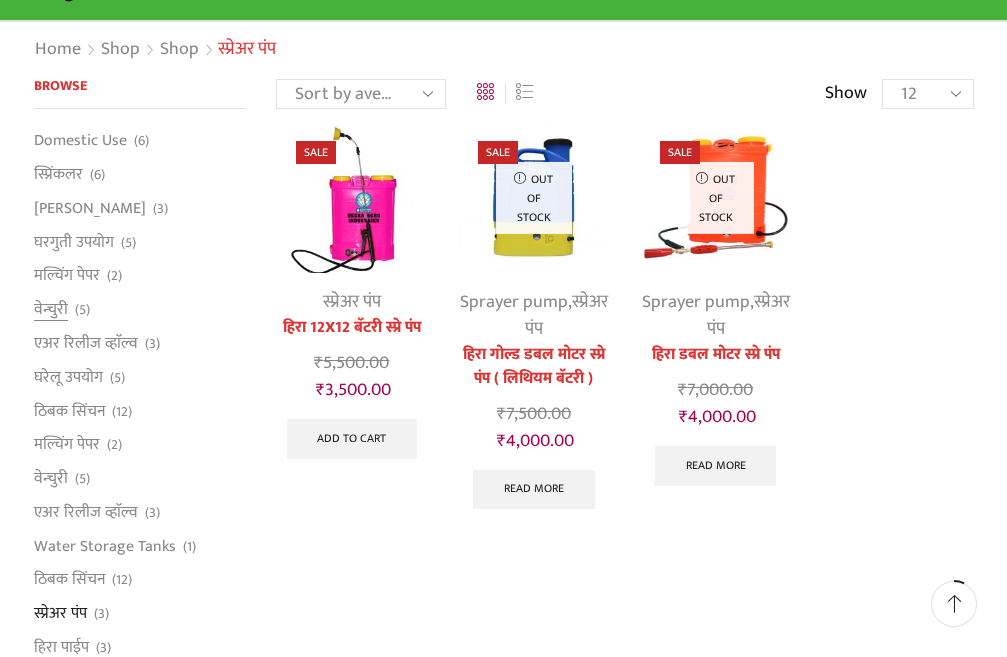 scroll, scrollTop: 200, scrollLeft: 0, axis: vertical 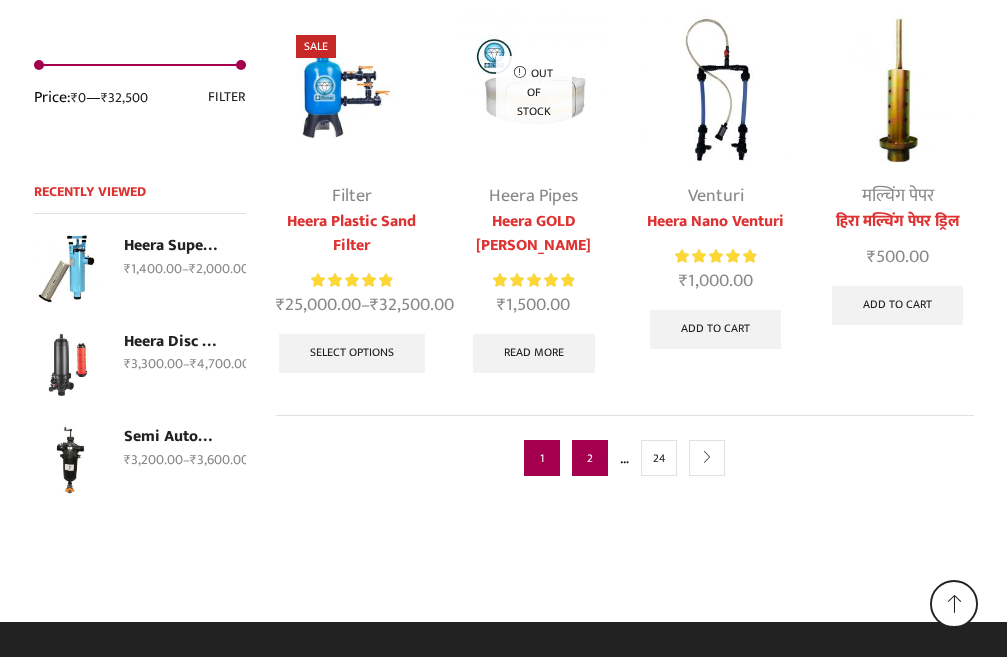 click on "2" at bounding box center [590, 458] 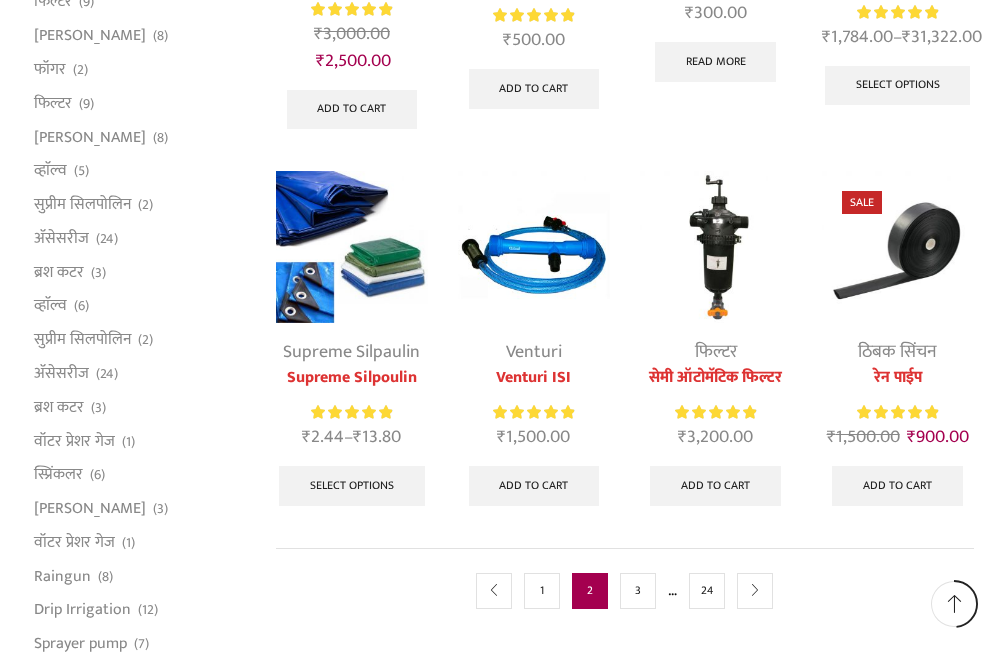 scroll, scrollTop: 1000, scrollLeft: 0, axis: vertical 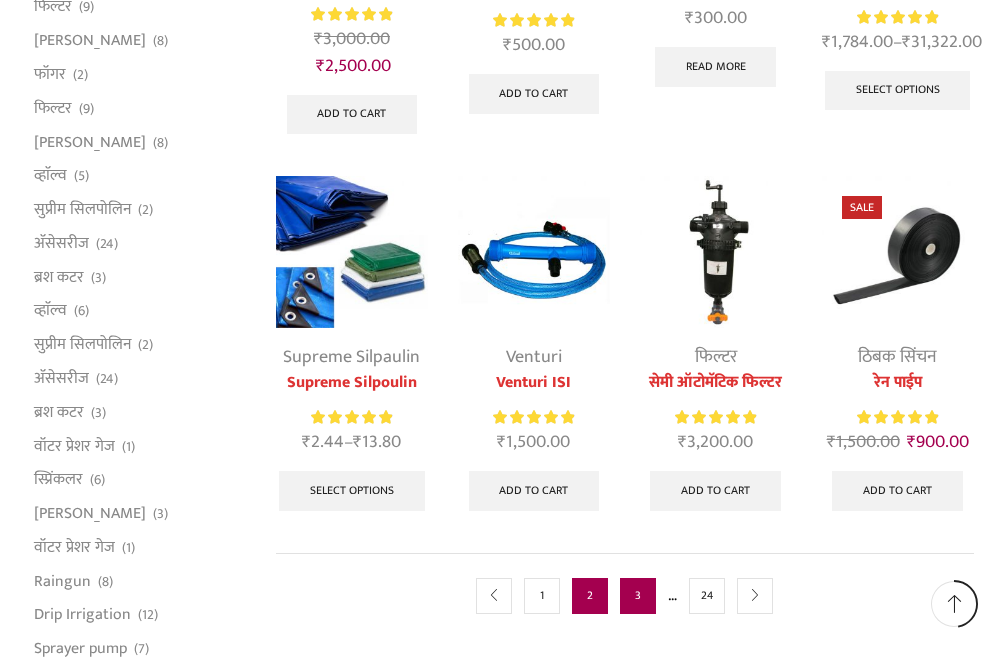 click on "3" at bounding box center [638, 596] 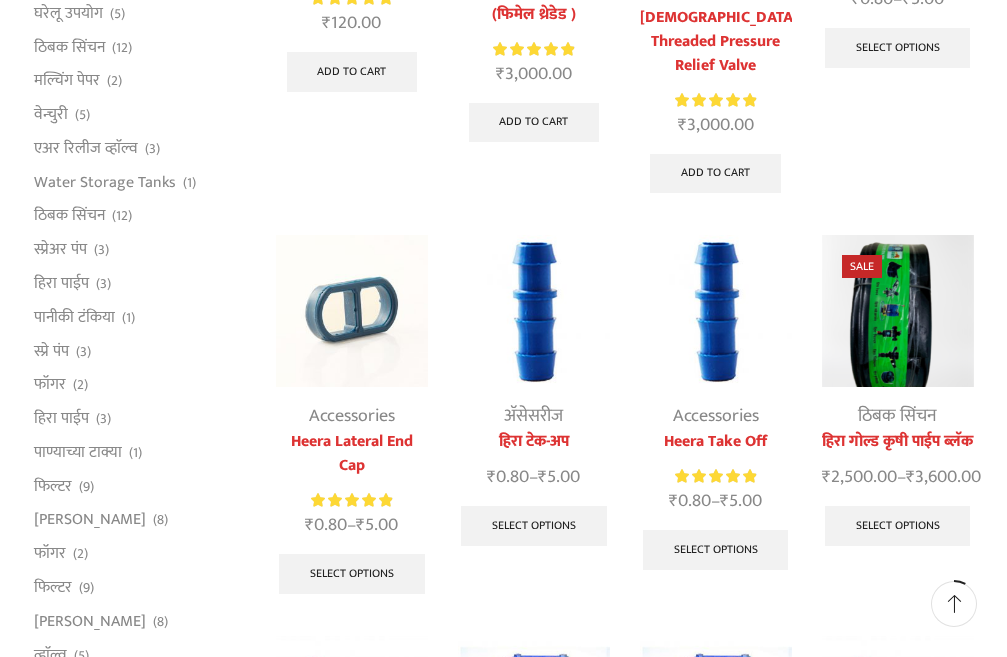 scroll, scrollTop: 0, scrollLeft: 0, axis: both 